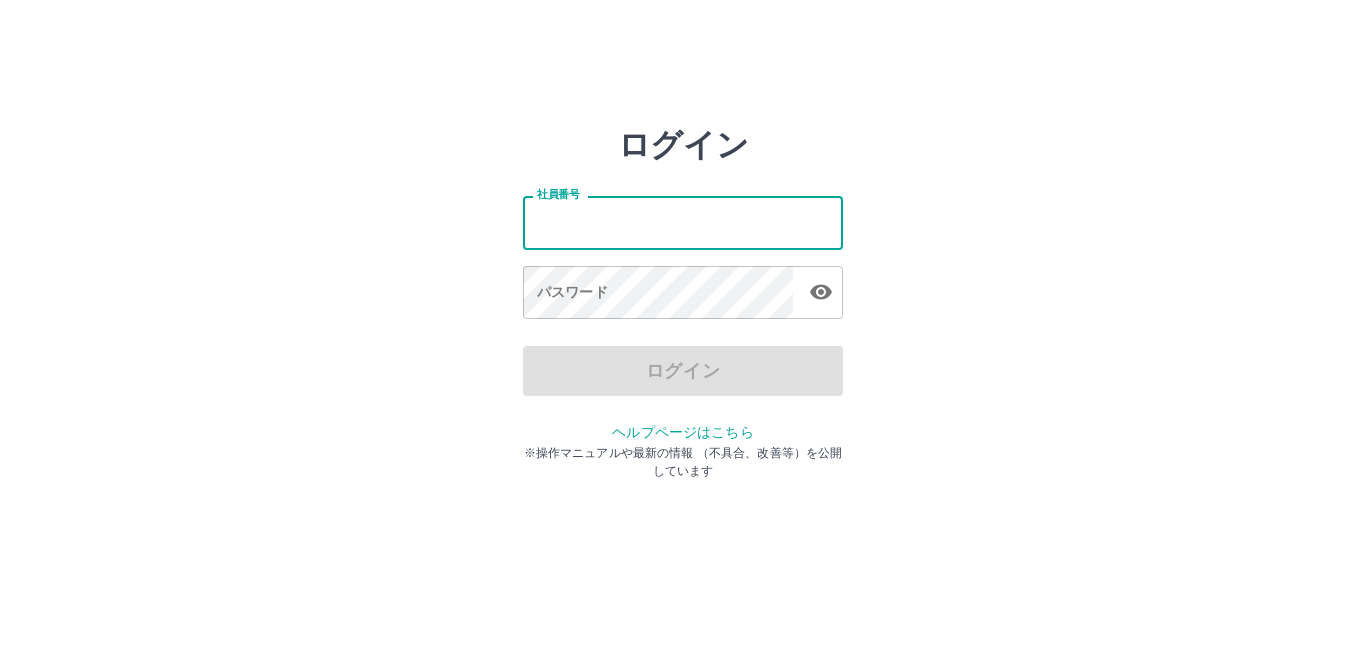 scroll, scrollTop: 0, scrollLeft: 0, axis: both 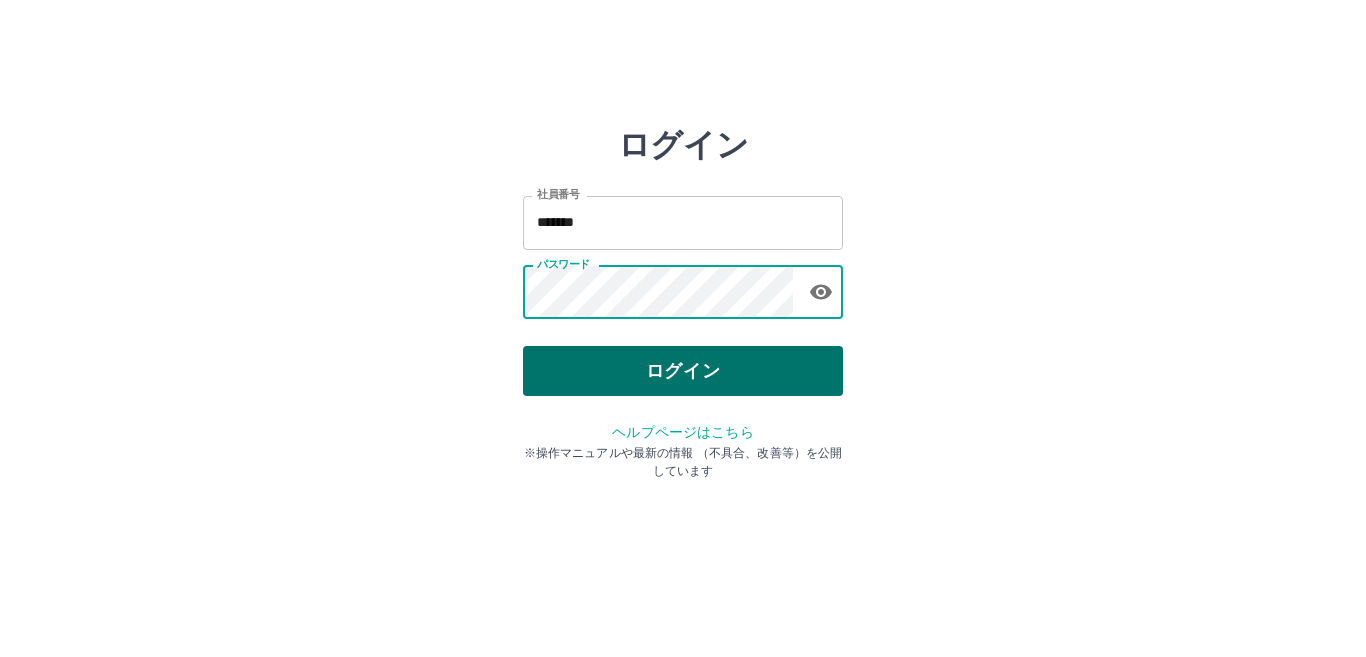 click on "ログイン" at bounding box center [683, 371] 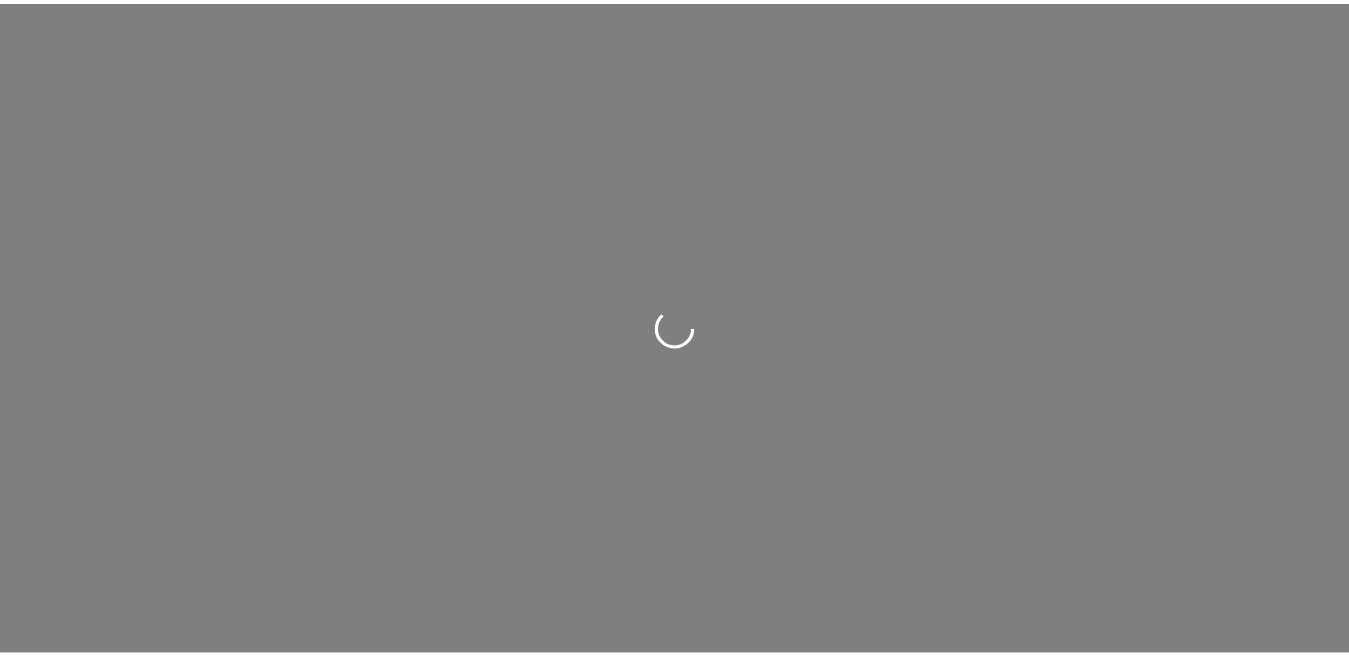 scroll, scrollTop: 0, scrollLeft: 0, axis: both 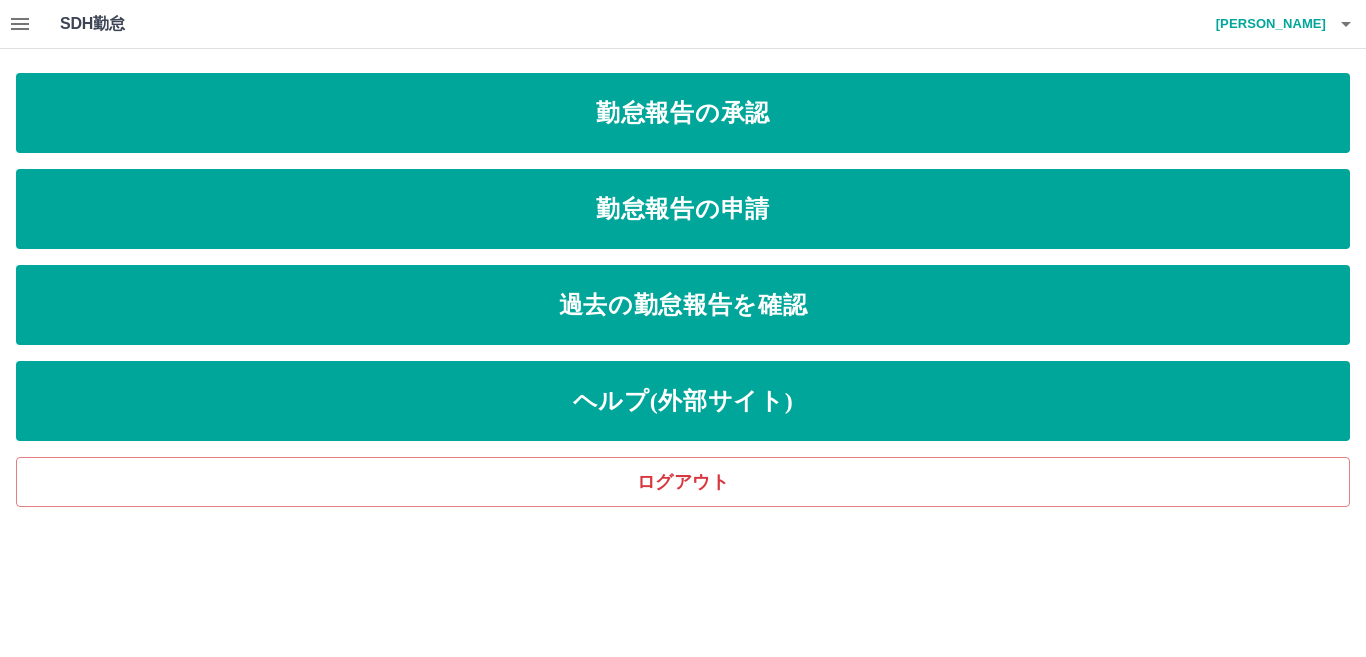 drag, startPoint x: 28, startPoint y: 26, endPoint x: 64, endPoint y: 28, distance: 36.05551 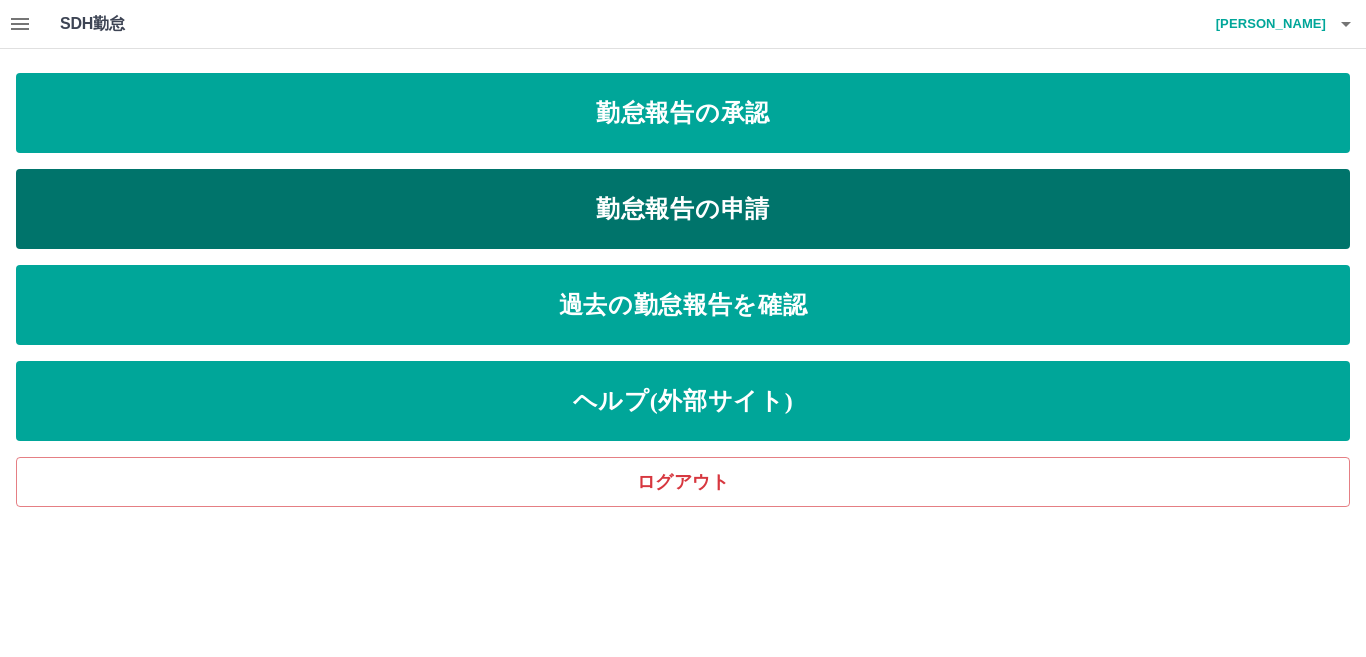 click on "勤怠報告の申請" at bounding box center (683, 209) 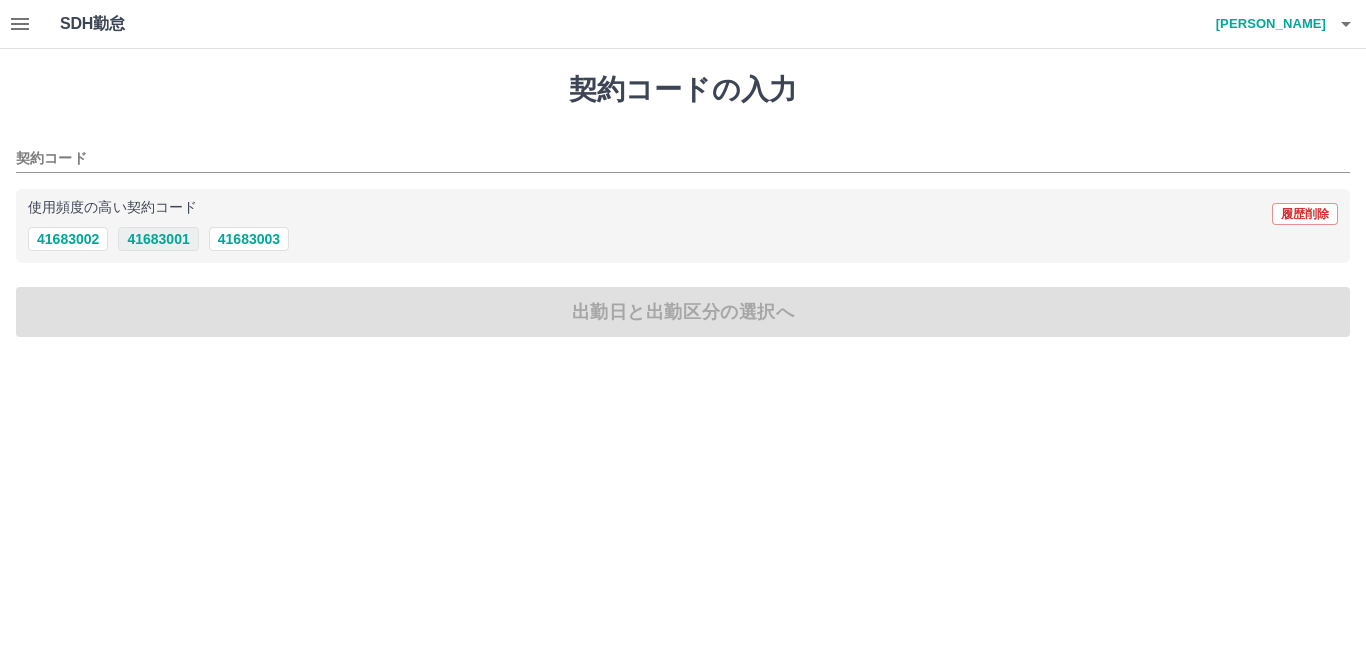 click on "41683001" at bounding box center [158, 239] 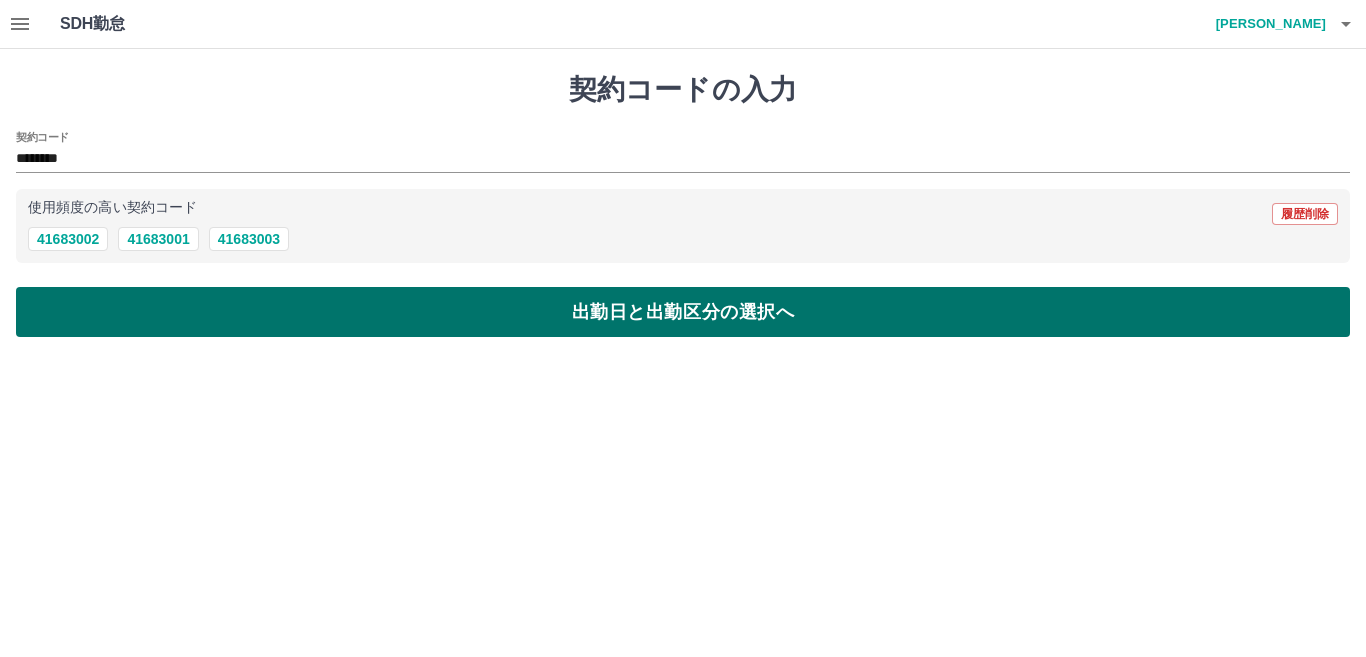 click on "出勤日と出勤区分の選択へ" at bounding box center (683, 312) 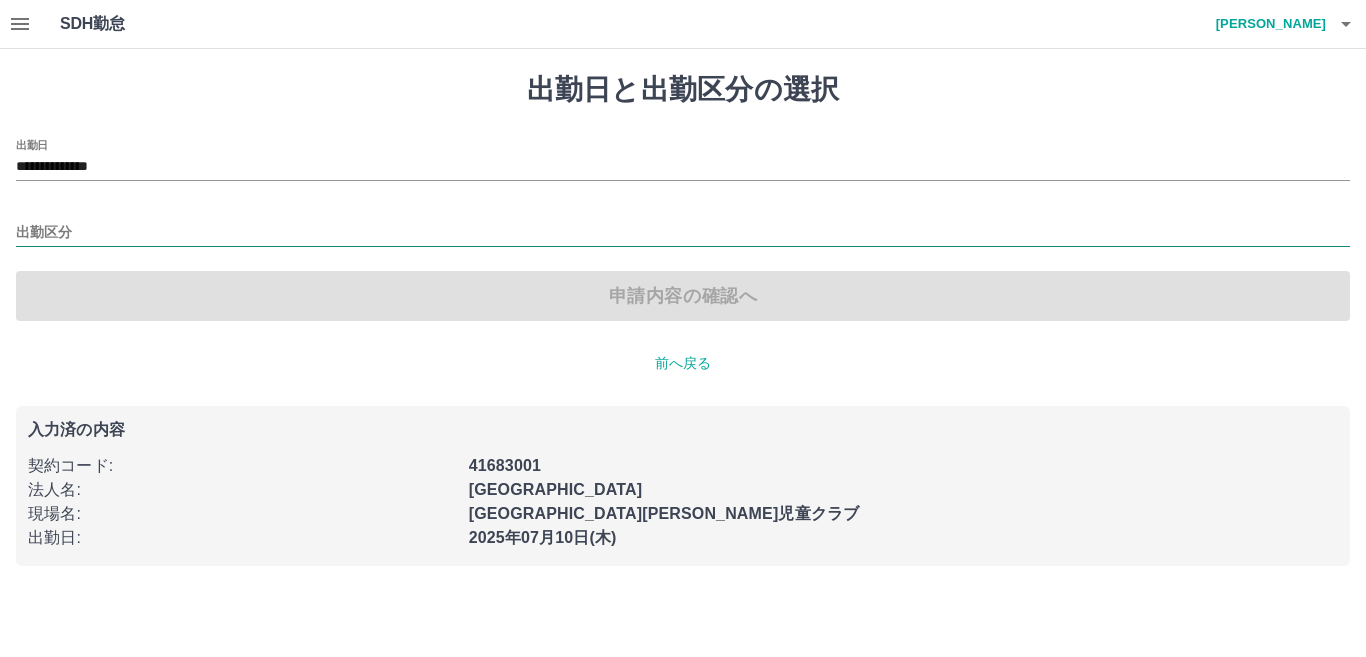 click on "出勤区分" at bounding box center (683, 233) 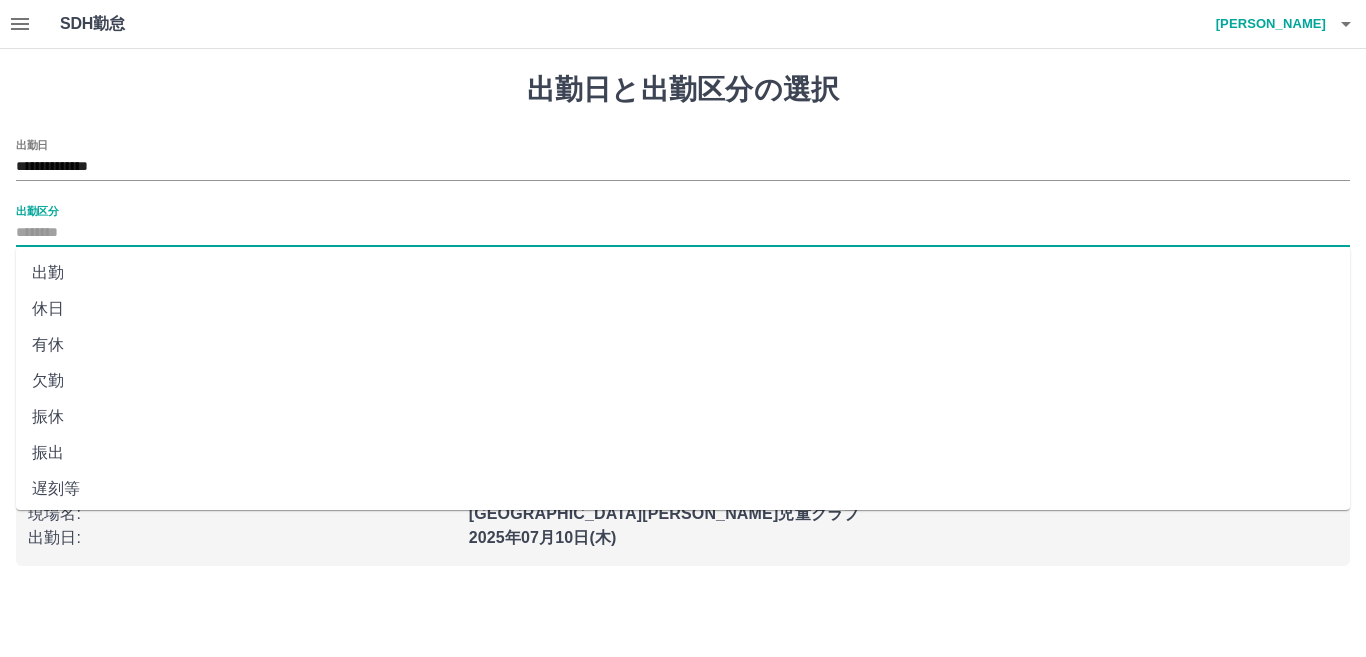 click on "出勤" at bounding box center (683, 273) 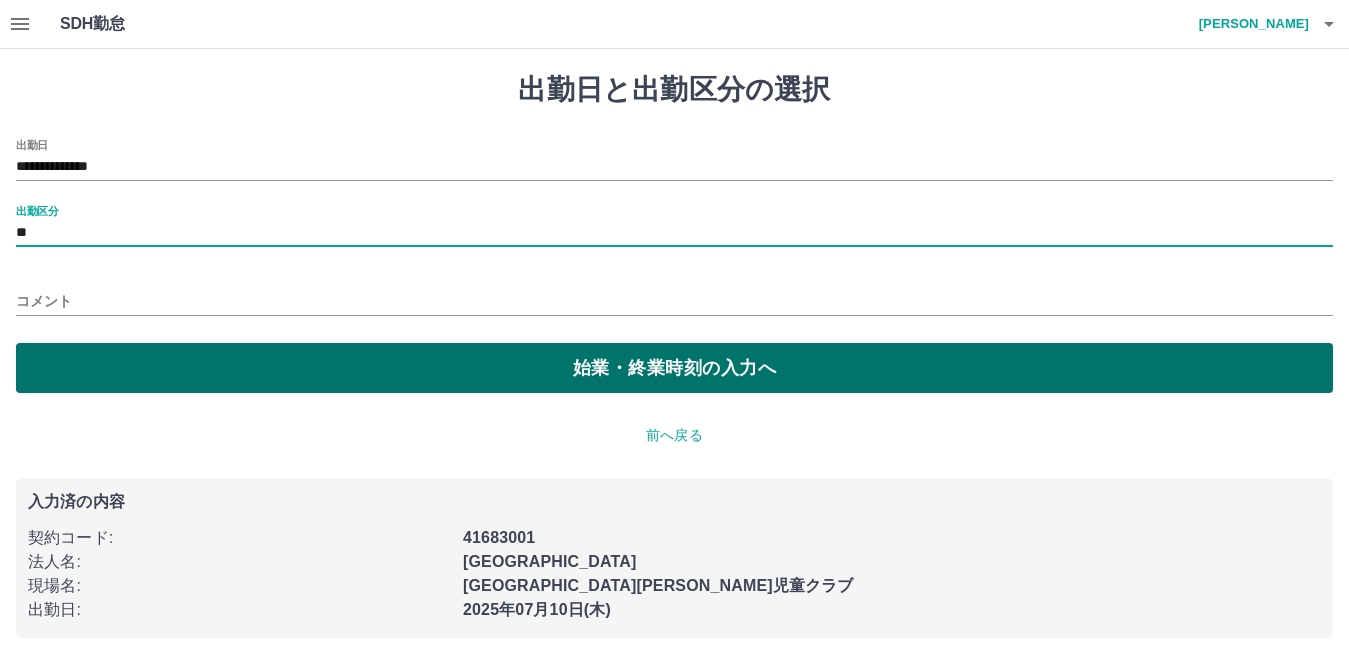 click on "始業・終業時刻の入力へ" at bounding box center [674, 368] 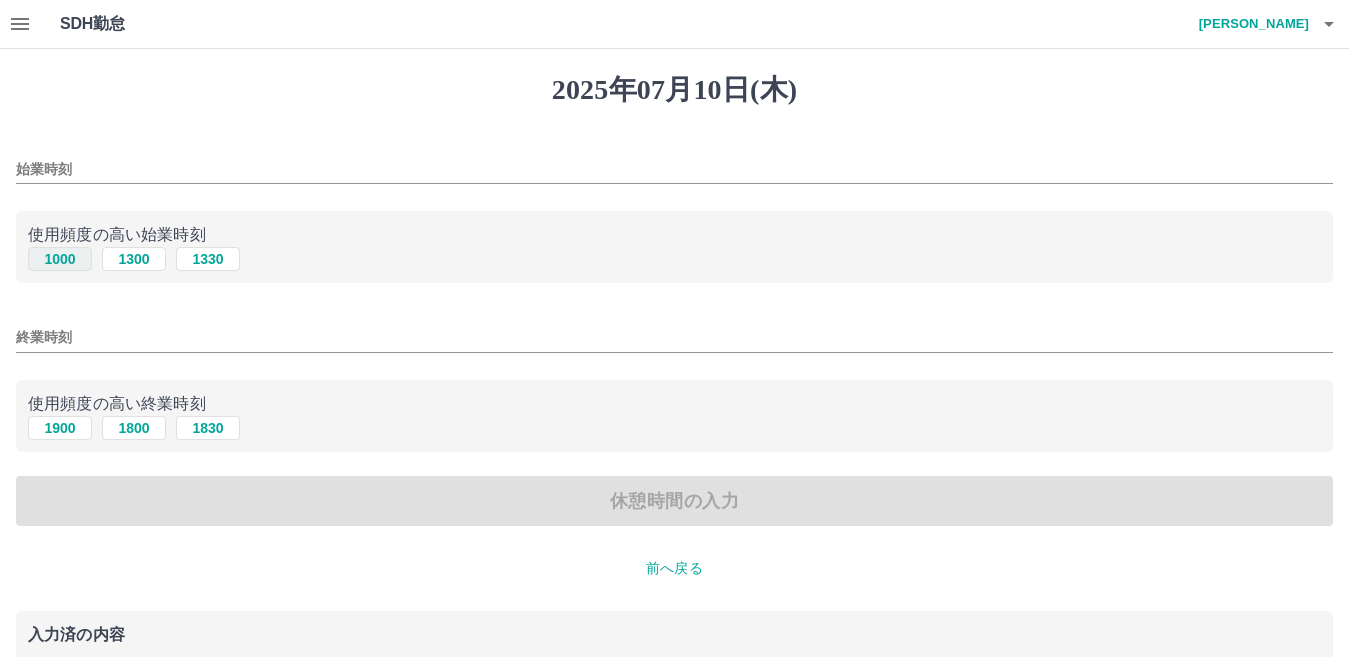 click on "1000" at bounding box center [60, 259] 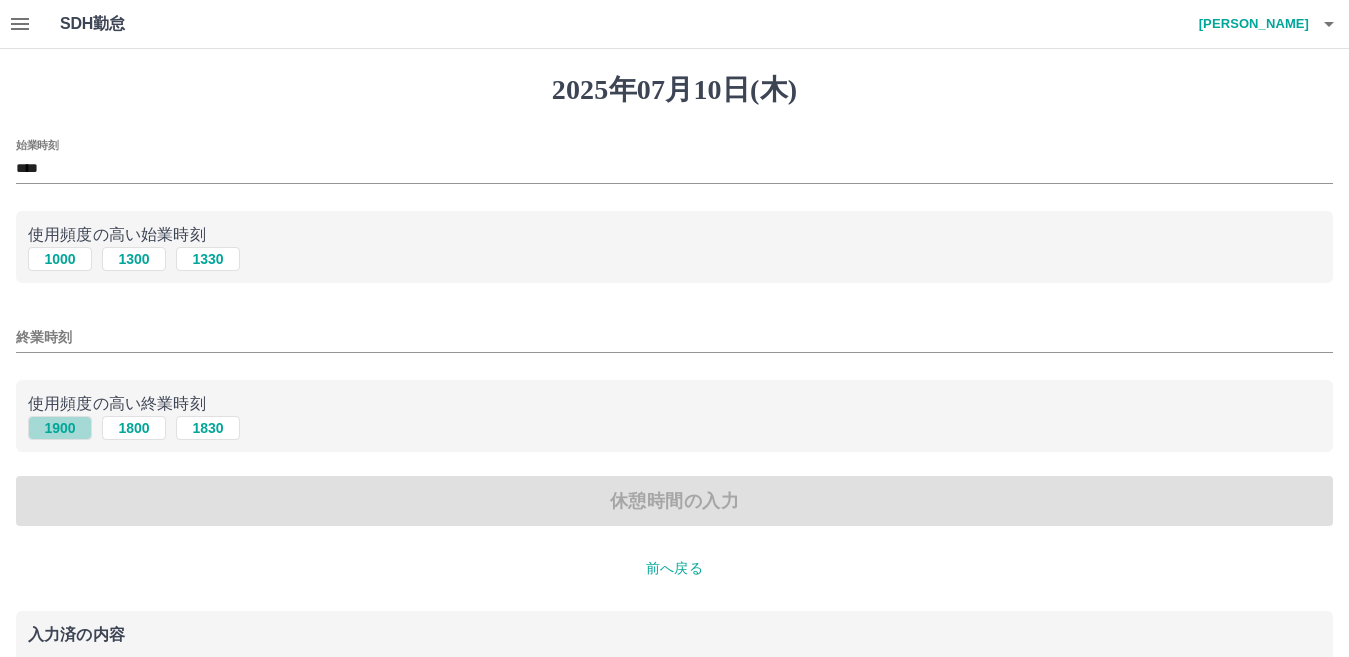 click on "1900" at bounding box center (60, 428) 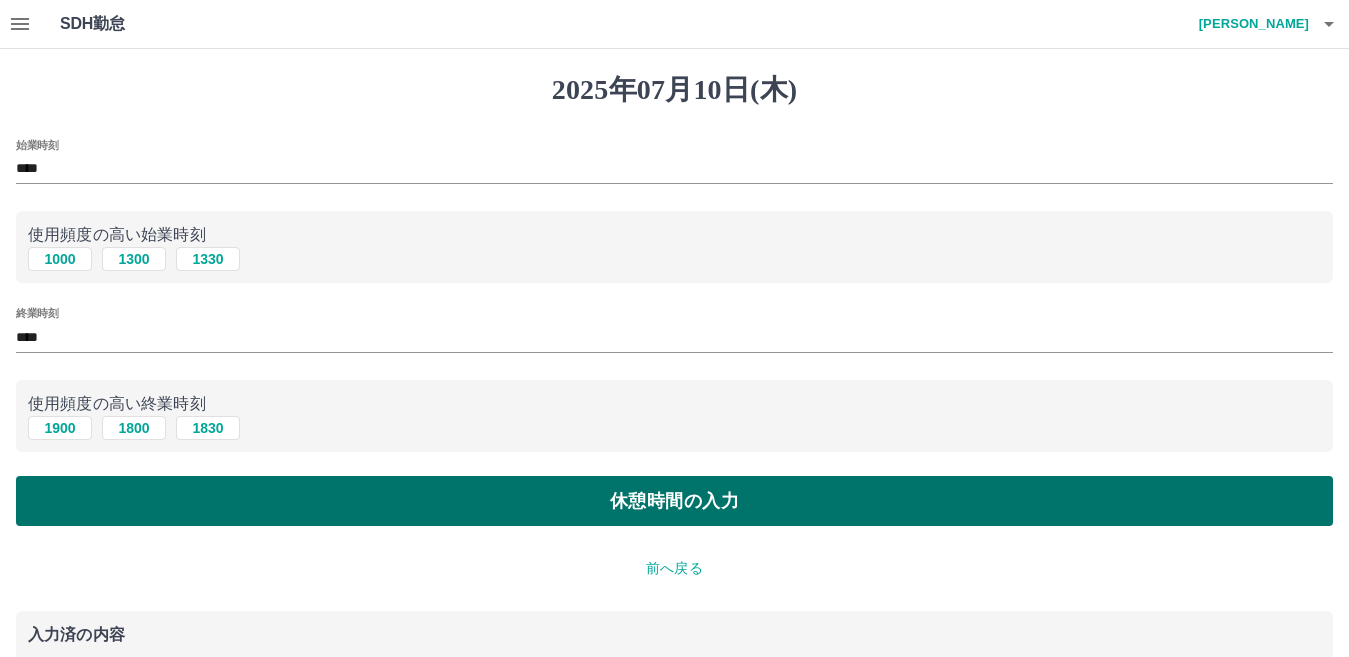 click on "休憩時間の入力" at bounding box center [674, 501] 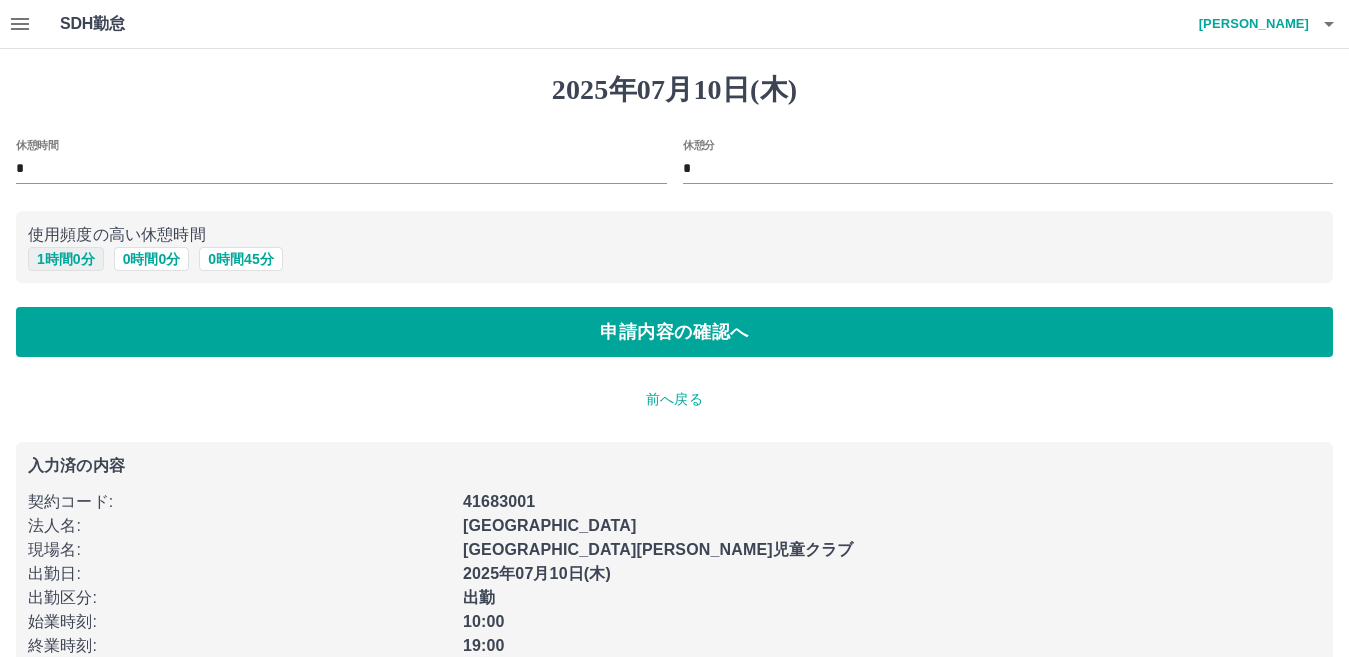 click on "1 時間 0 分" at bounding box center (66, 259) 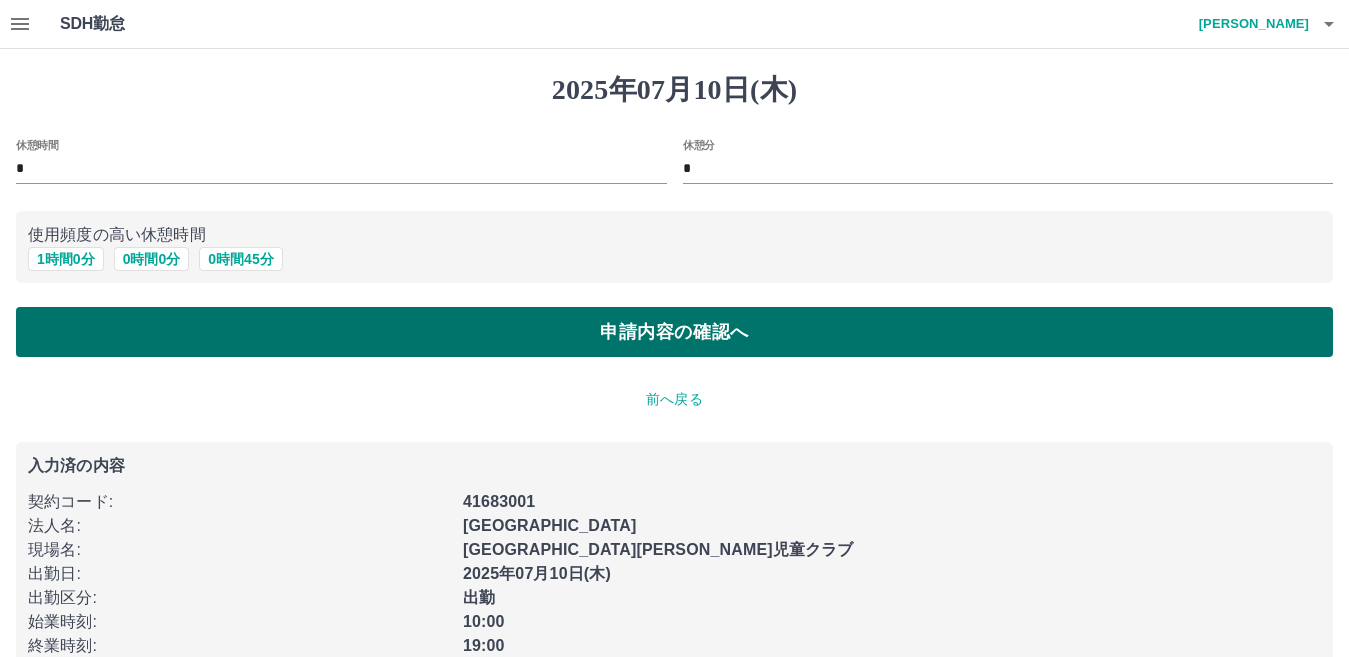 click on "申請内容の確認へ" at bounding box center [674, 332] 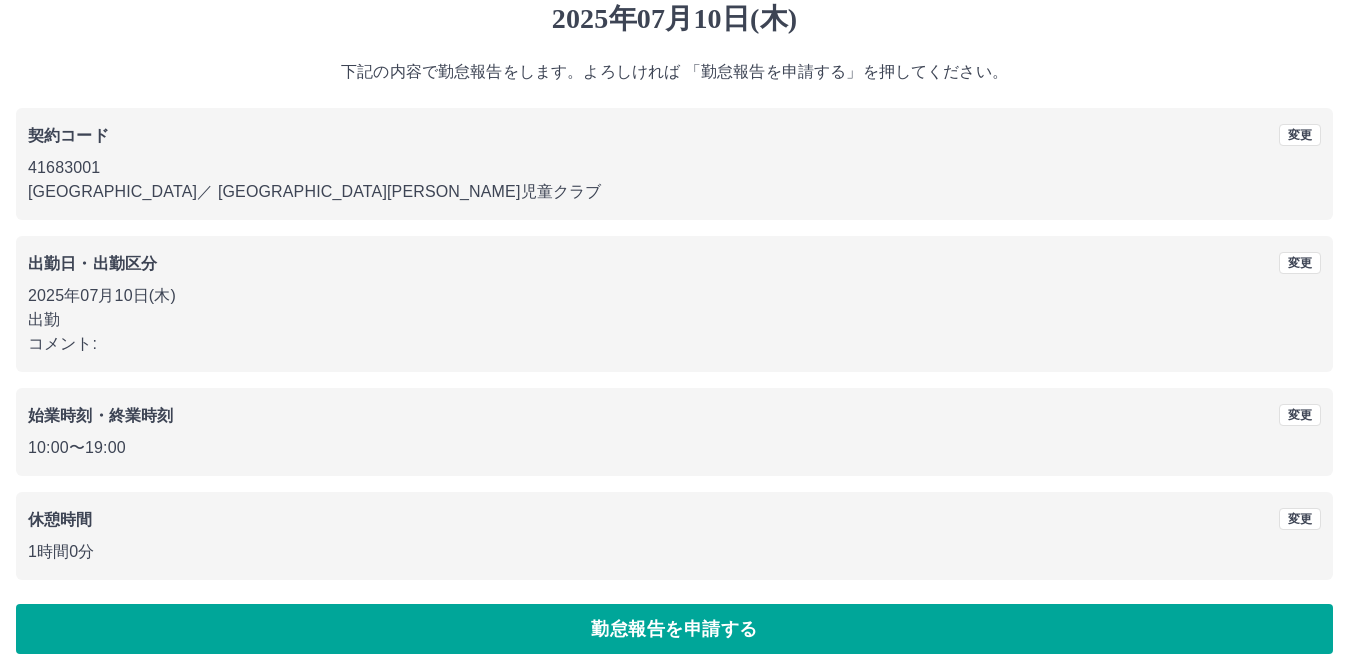 scroll, scrollTop: 92, scrollLeft: 0, axis: vertical 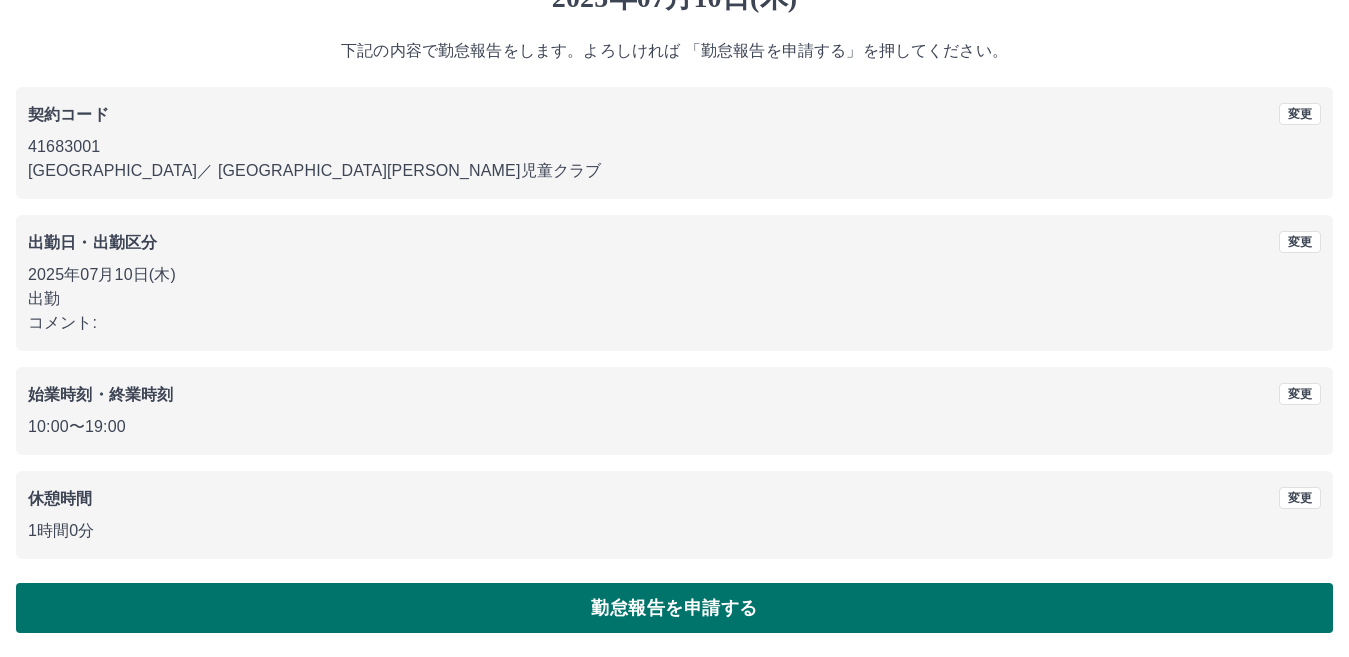 click on "勤怠報告を申請する" at bounding box center [674, 608] 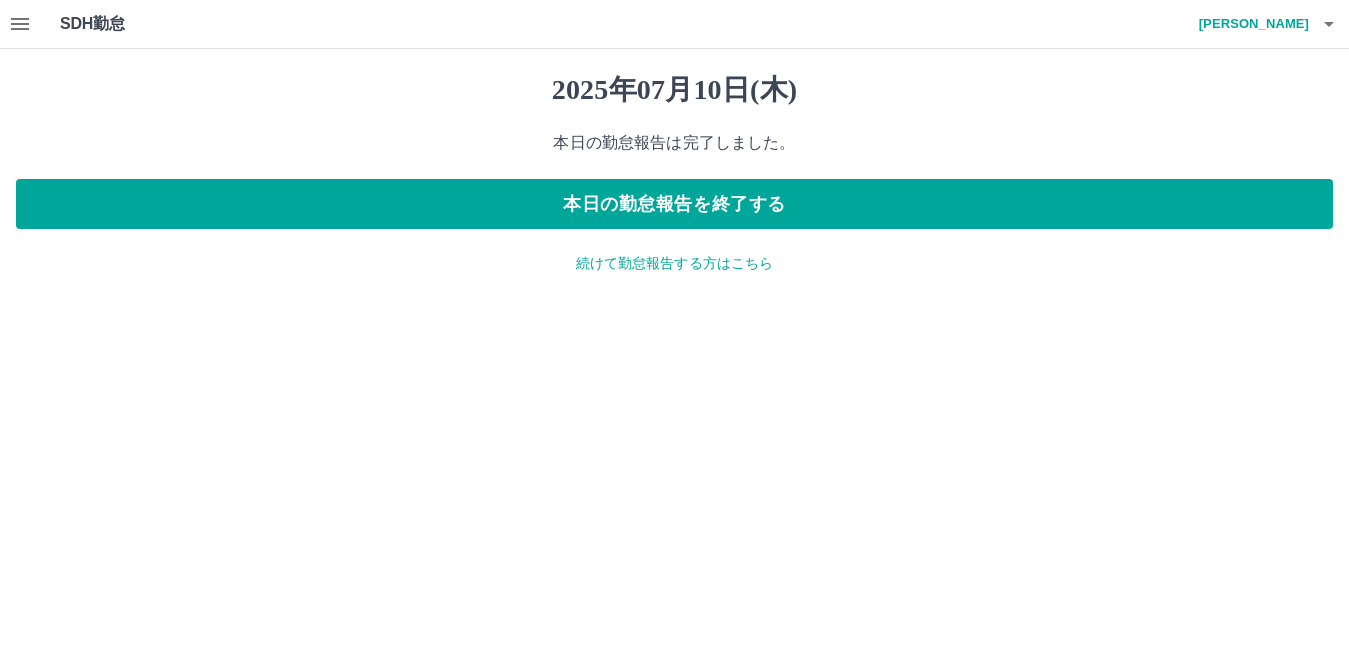 scroll, scrollTop: 0, scrollLeft: 0, axis: both 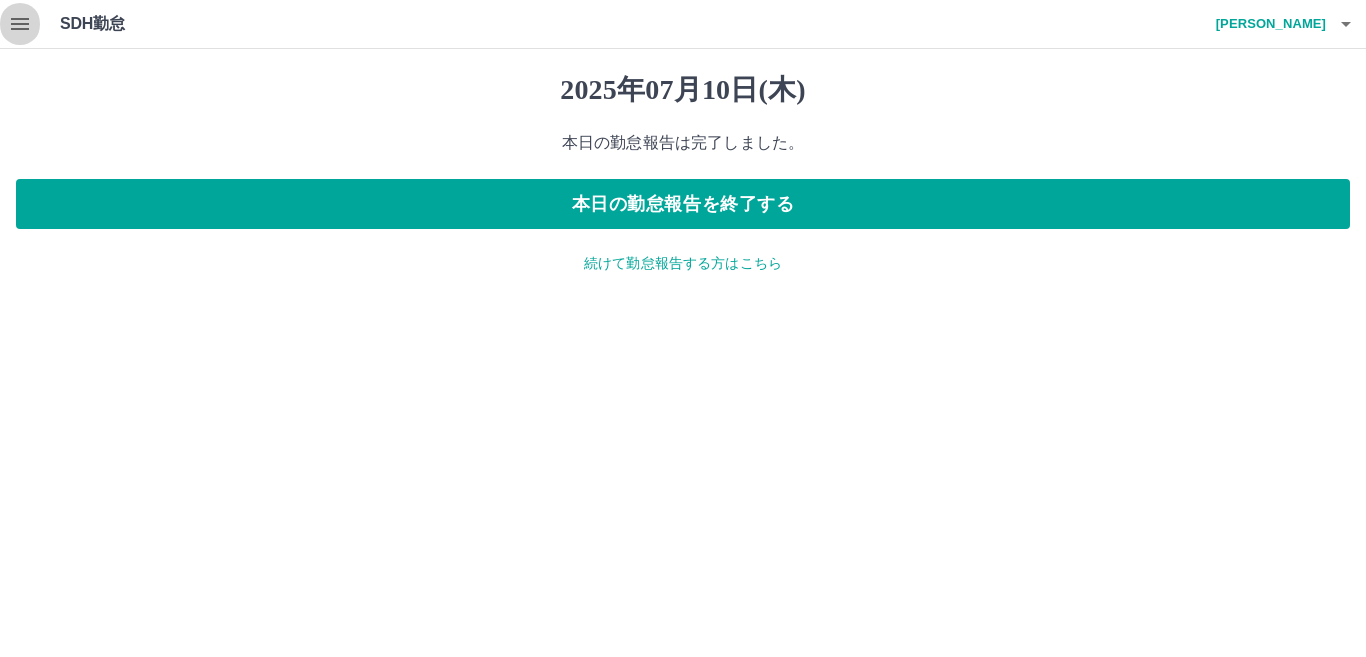 click 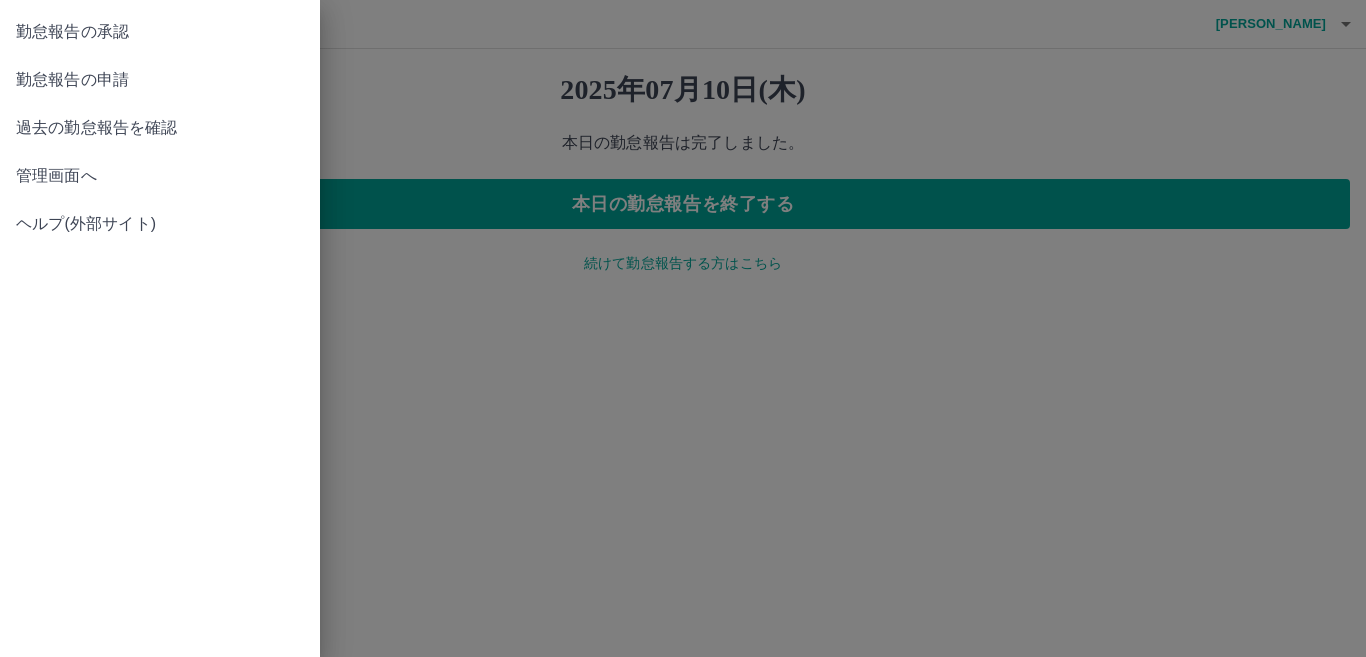 click on "勤怠報告の承認" at bounding box center [160, 32] 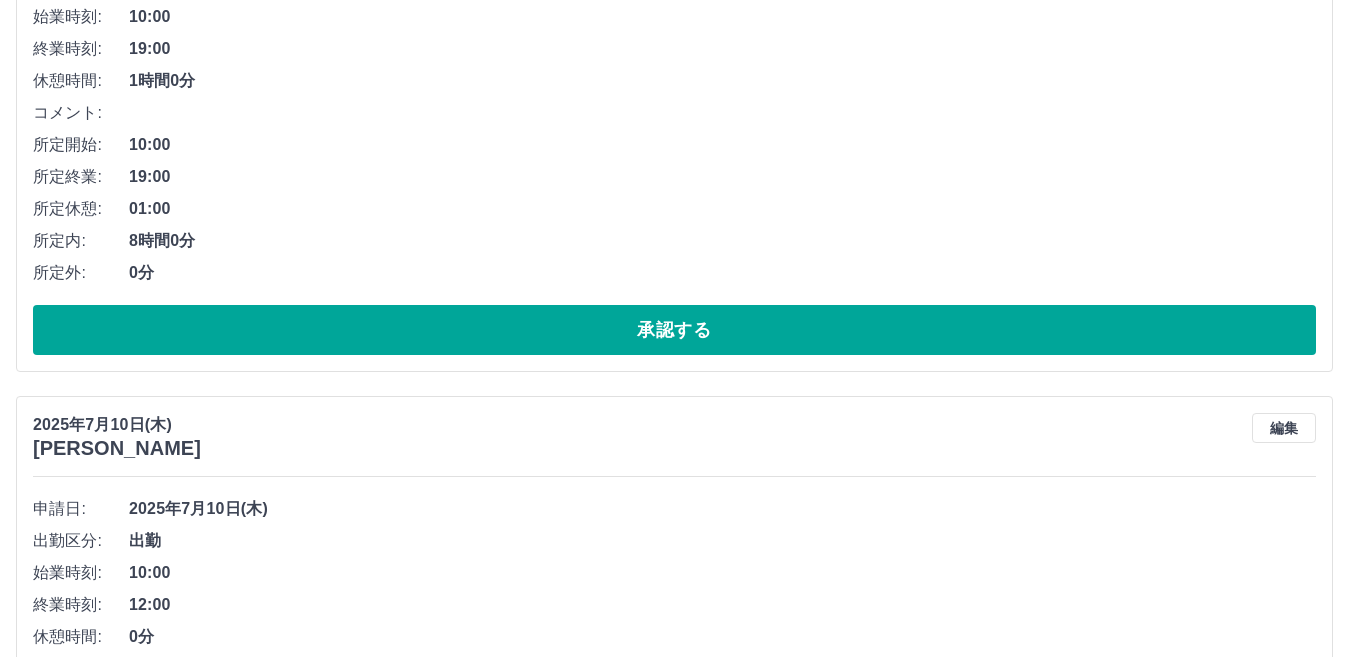 scroll, scrollTop: 400, scrollLeft: 0, axis: vertical 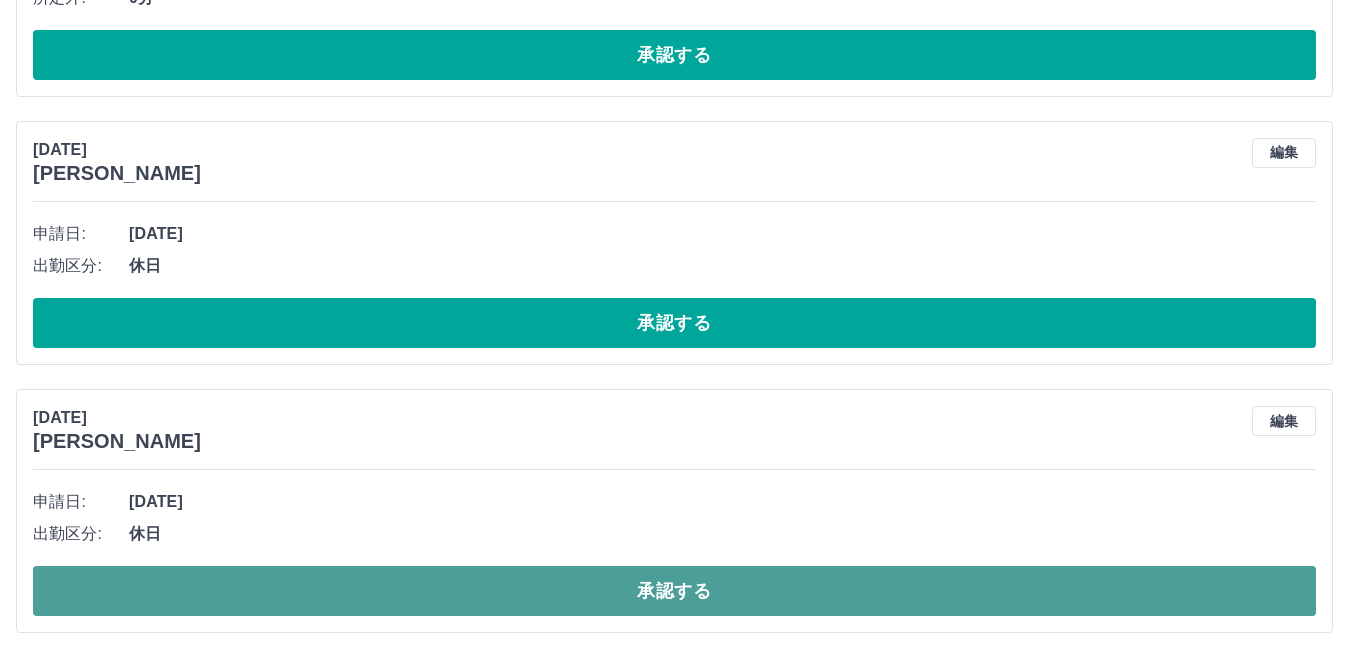 click on "承認する" at bounding box center (674, 591) 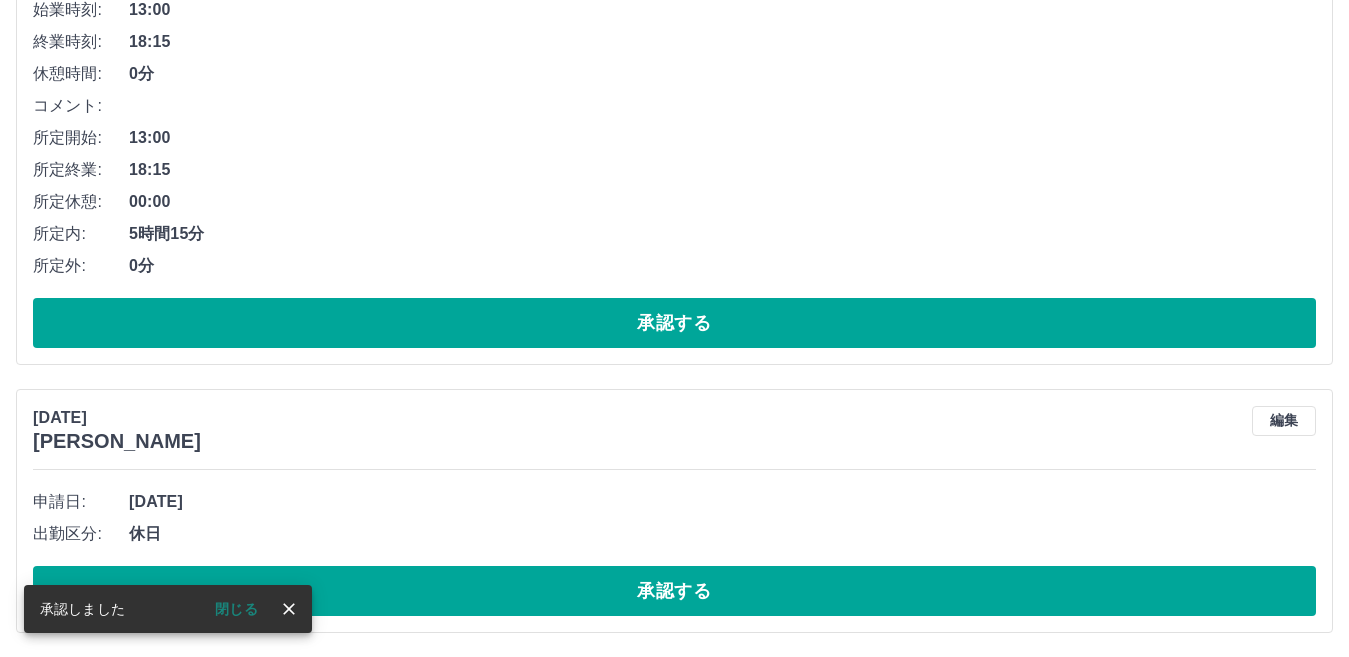 scroll, scrollTop: 5181, scrollLeft: 0, axis: vertical 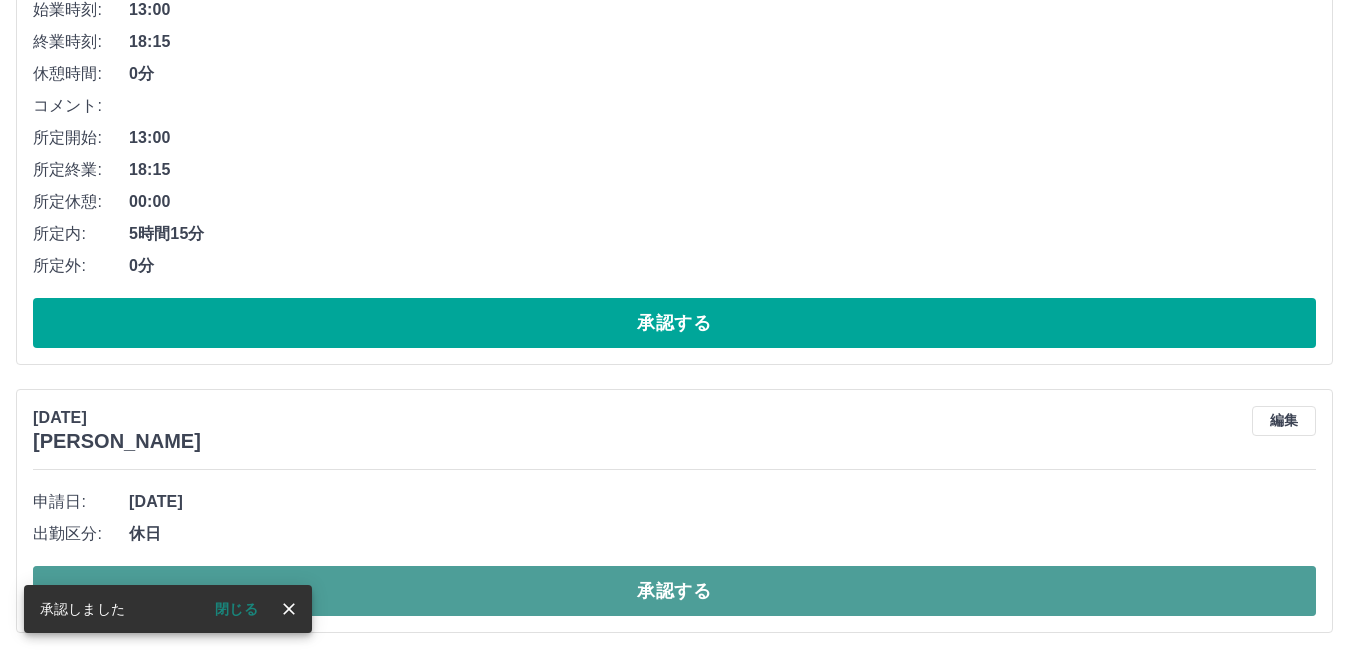 click on "承認する" at bounding box center (674, 591) 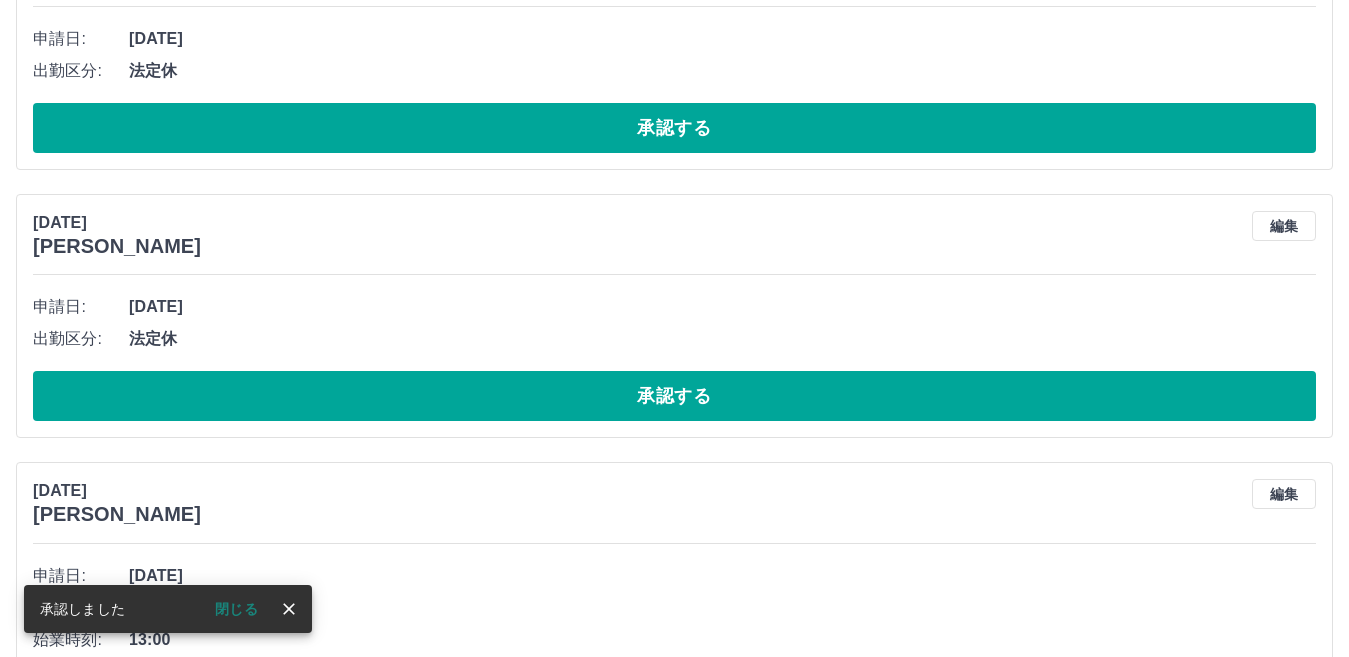 scroll, scrollTop: 4513, scrollLeft: 0, axis: vertical 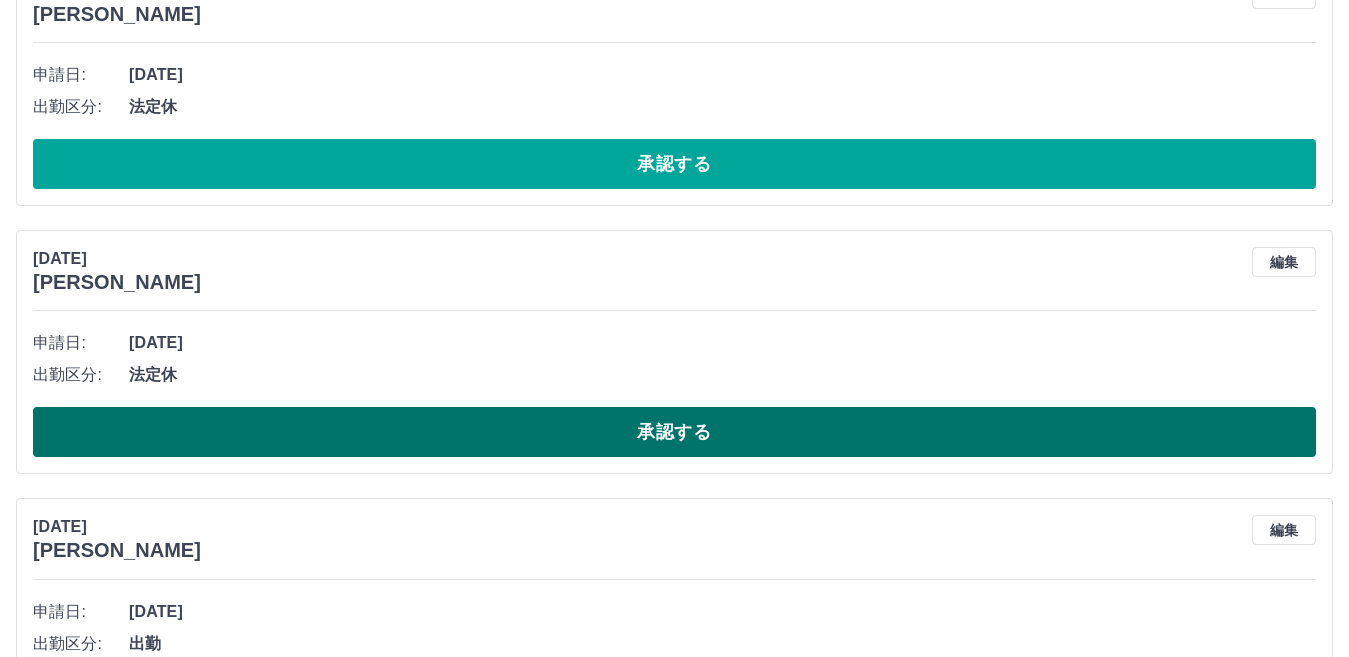 click on "承認する" at bounding box center (674, 432) 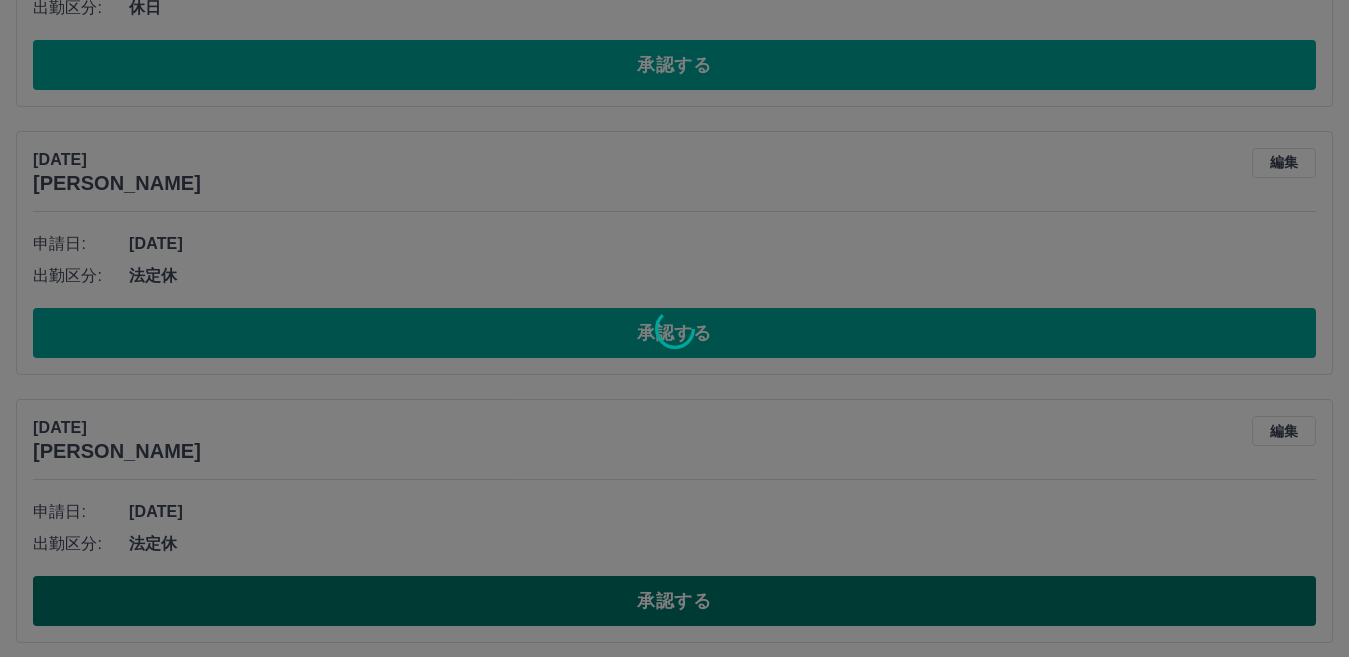 scroll, scrollTop: 4313, scrollLeft: 0, axis: vertical 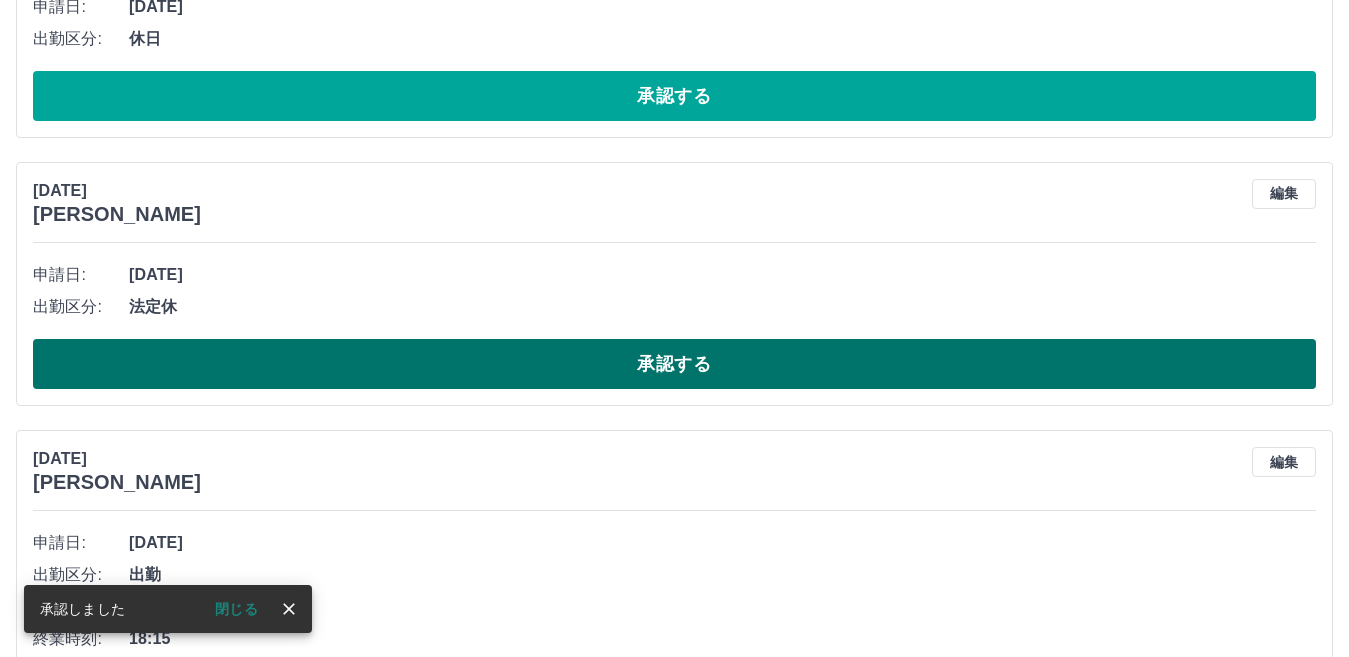 click on "承認する" at bounding box center [674, 364] 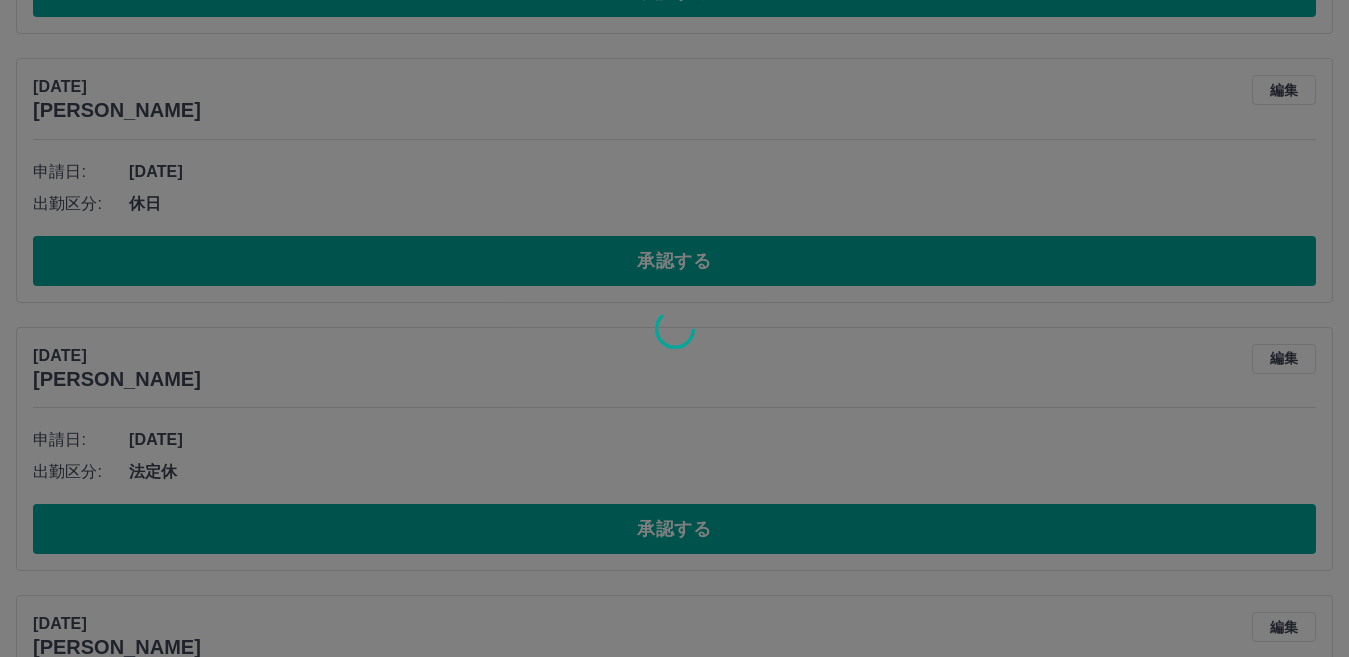 scroll, scrollTop: 4113, scrollLeft: 0, axis: vertical 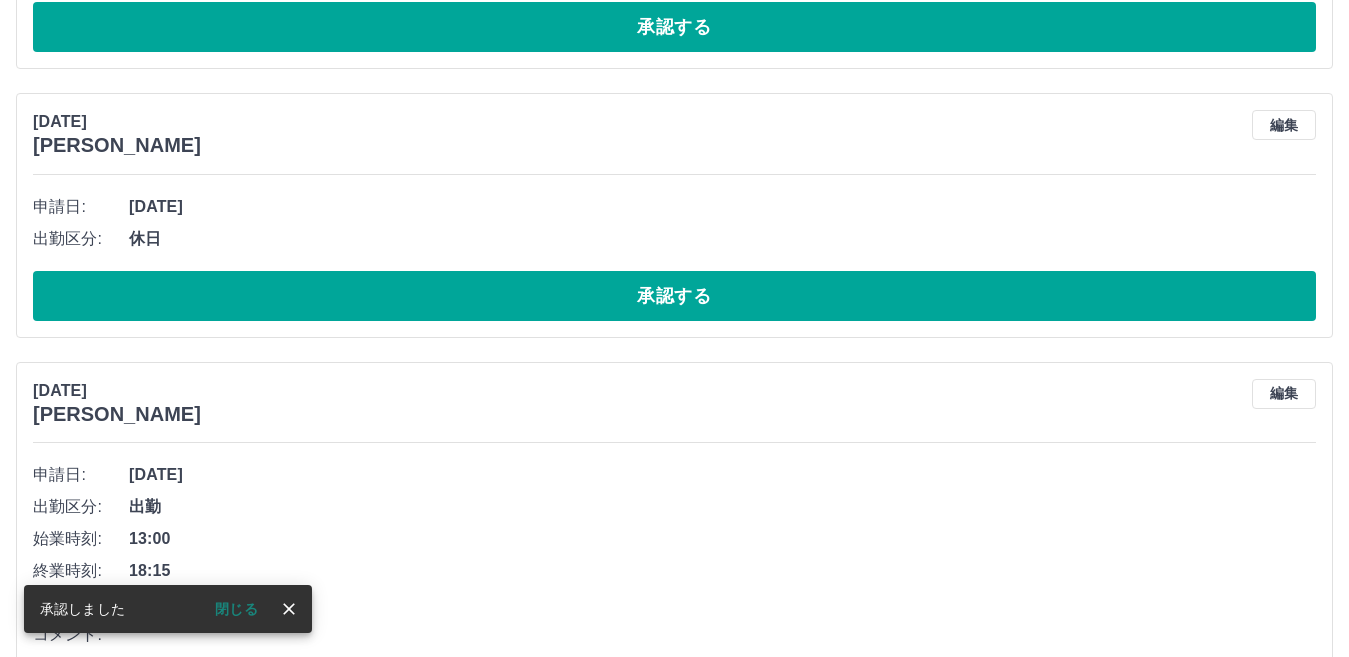 click on "承認する" at bounding box center (674, 296) 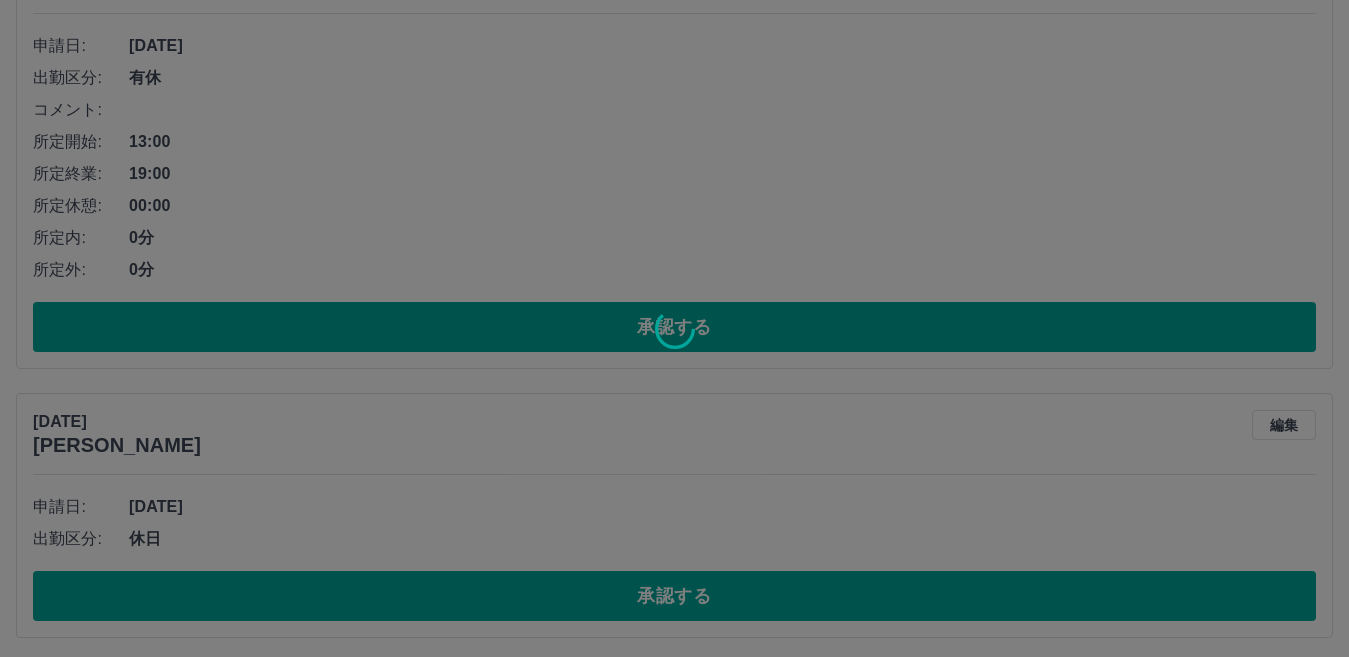 scroll, scrollTop: 3713, scrollLeft: 0, axis: vertical 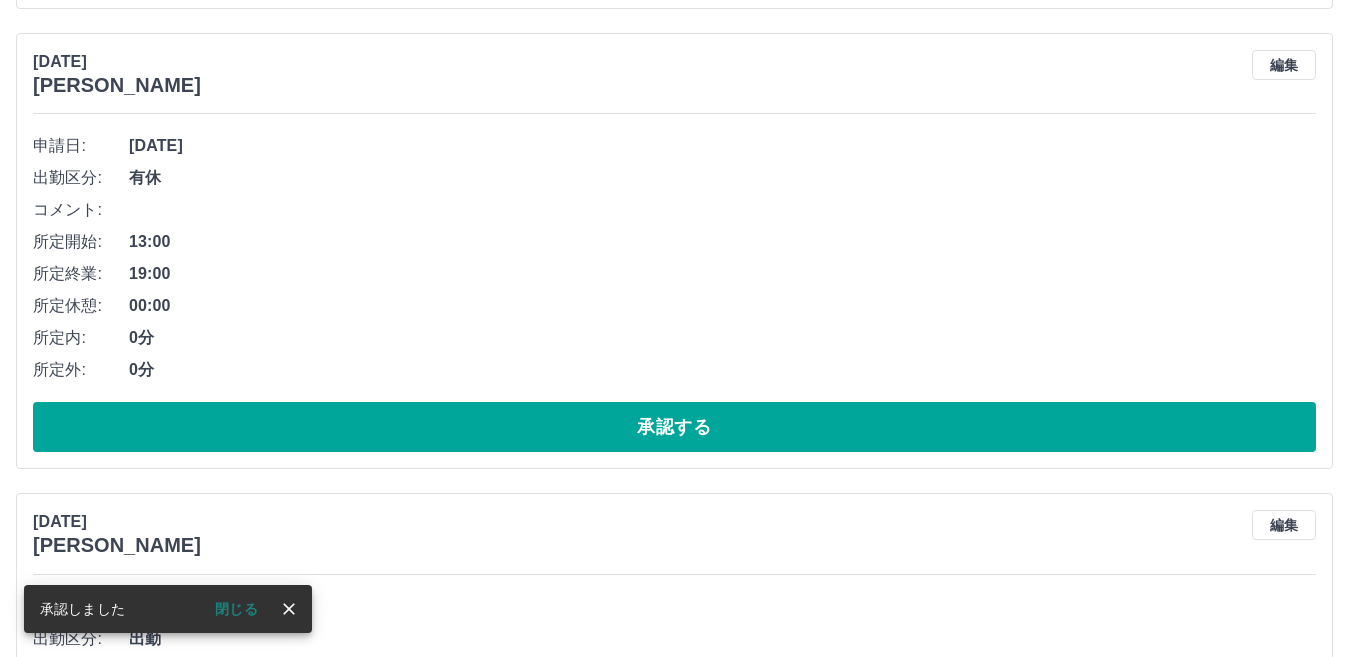 click on "承認する" at bounding box center [674, 427] 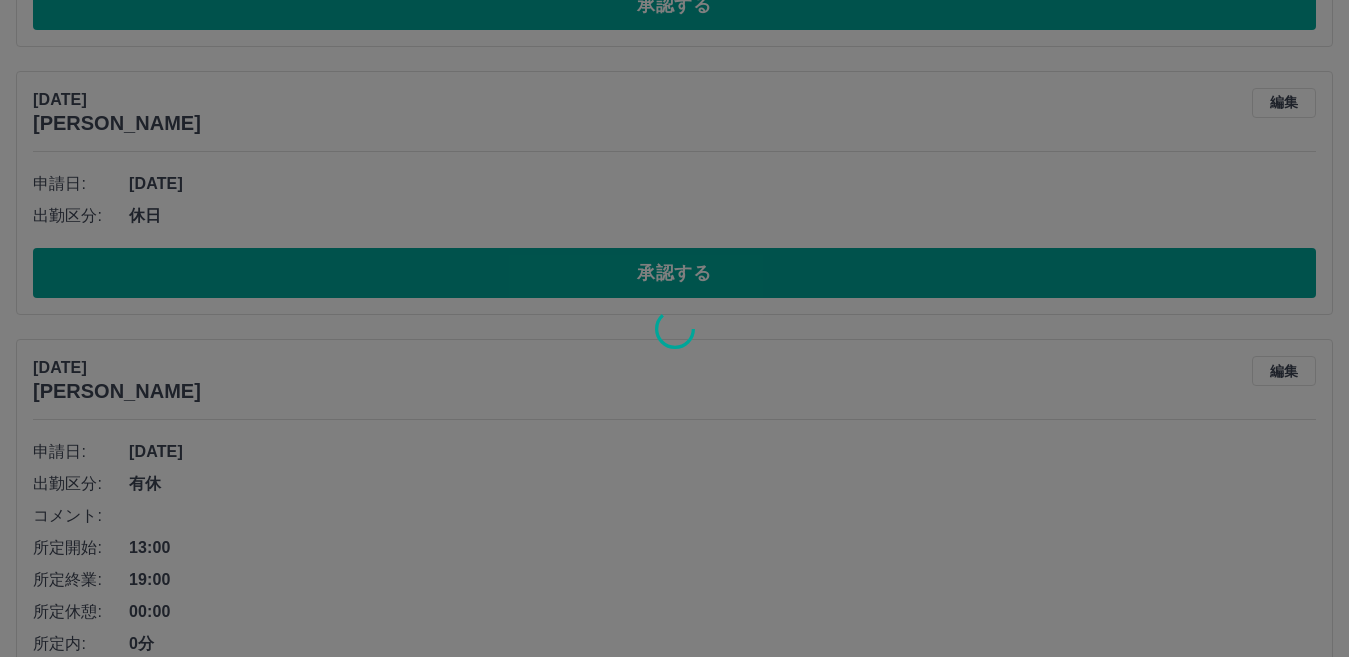 scroll, scrollTop: 3313, scrollLeft: 0, axis: vertical 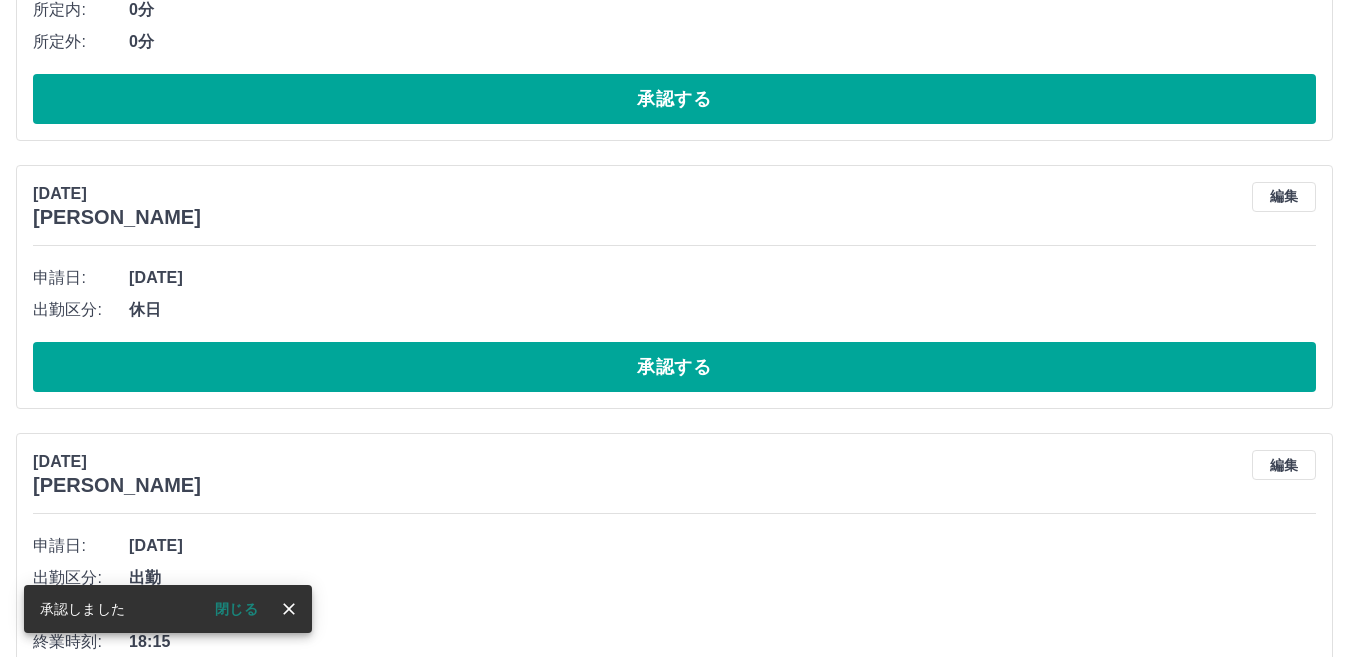 click on "承認する" at bounding box center [674, 367] 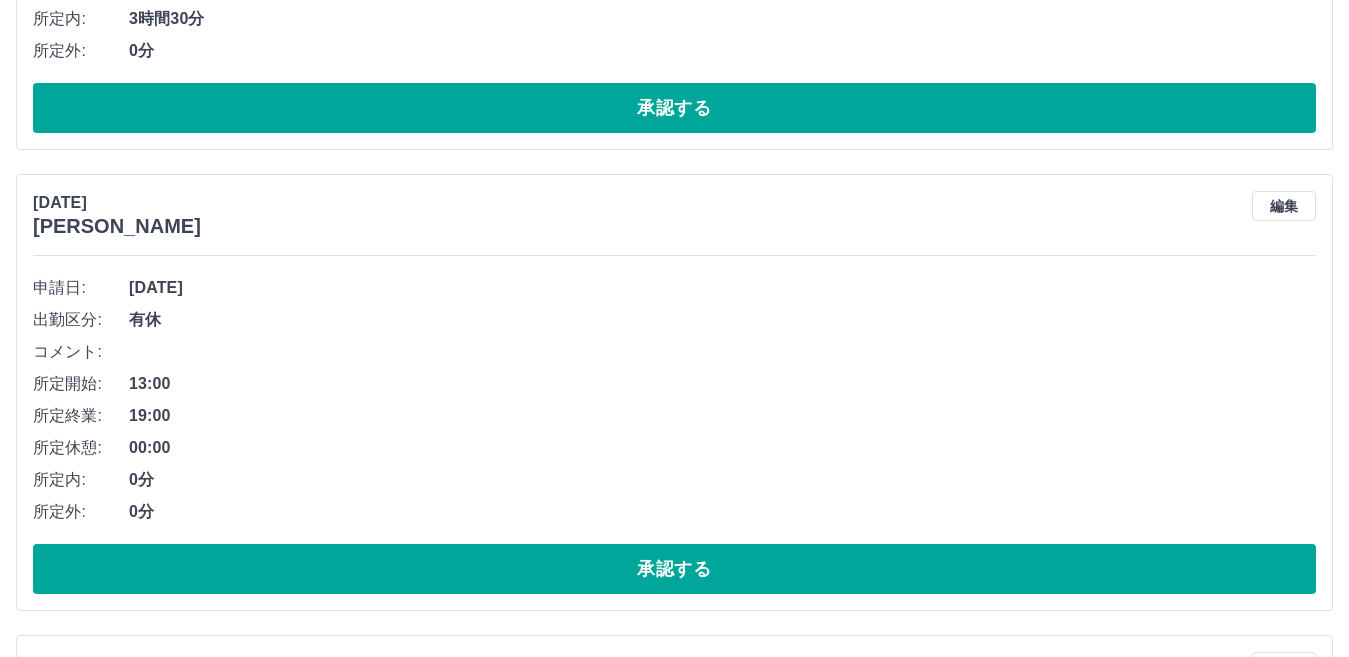 scroll, scrollTop: 2879, scrollLeft: 0, axis: vertical 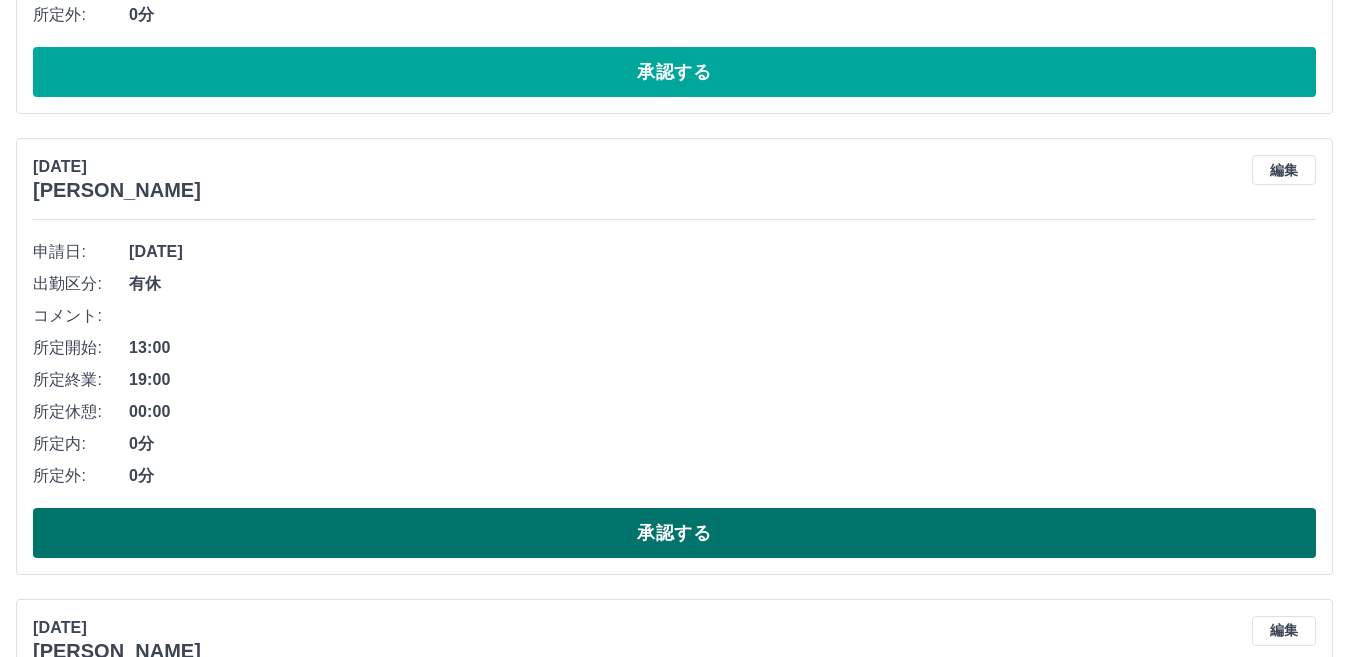 click on "承認する" at bounding box center [674, 533] 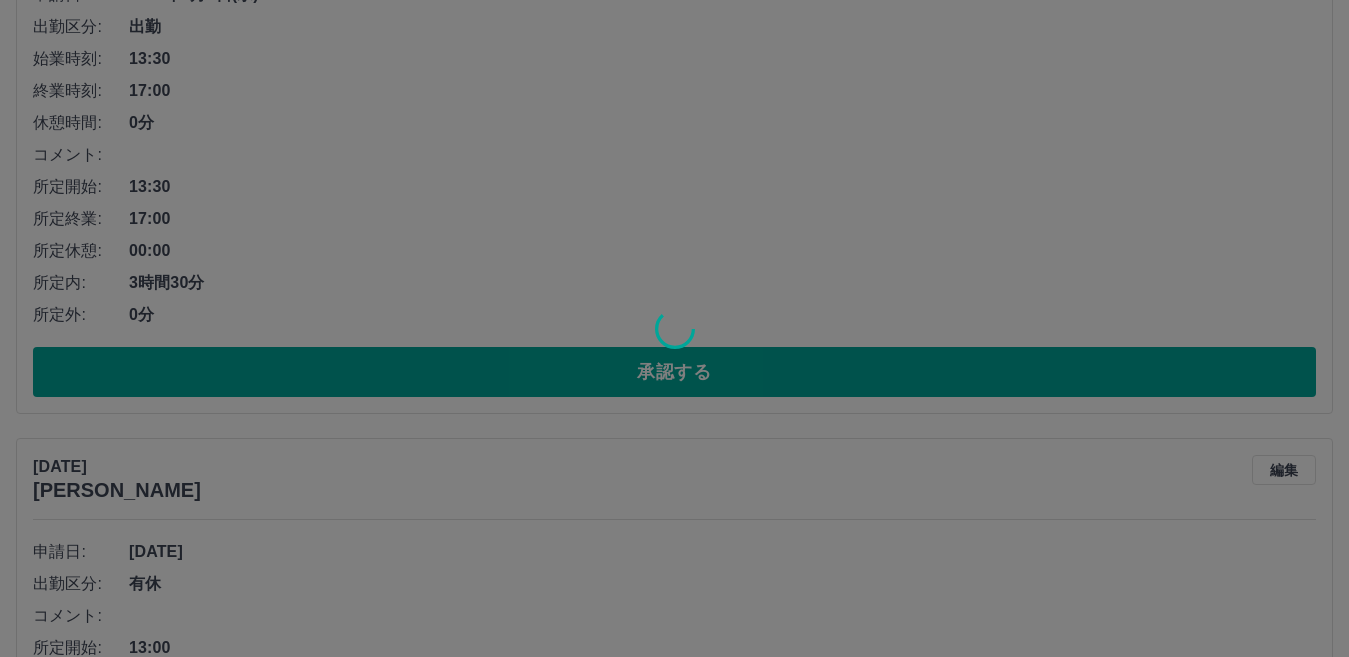 scroll, scrollTop: 2379, scrollLeft: 0, axis: vertical 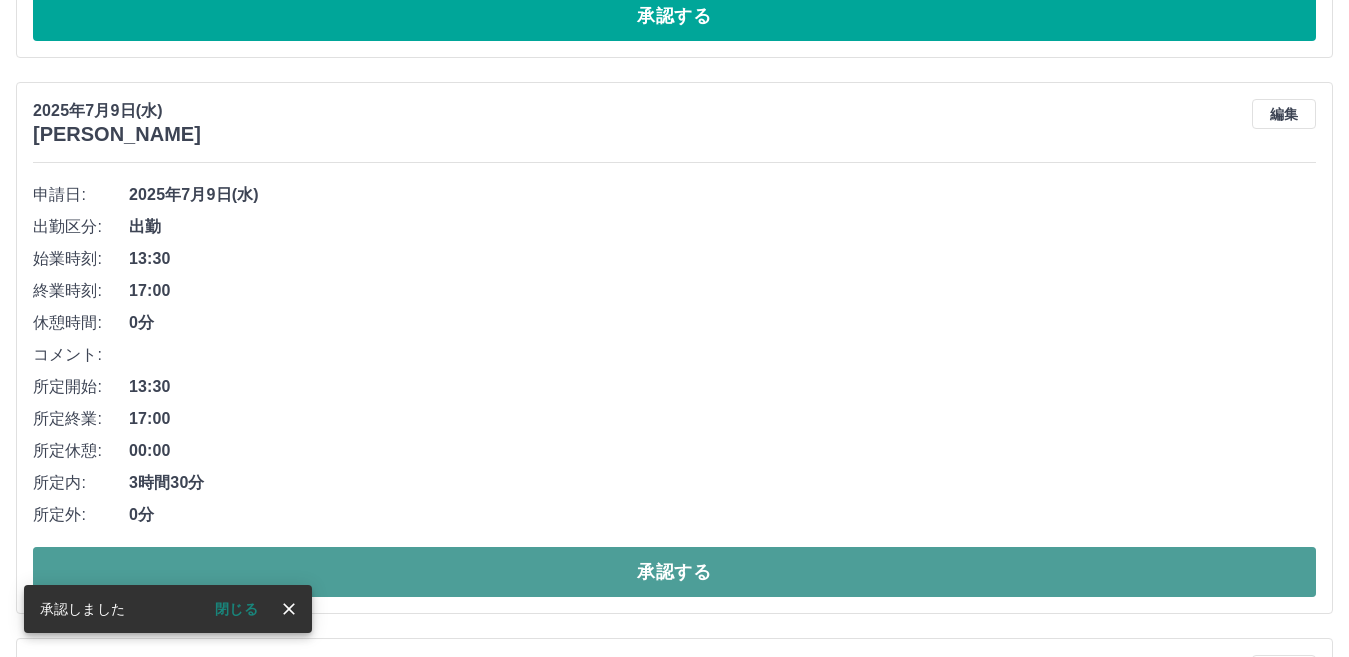click on "承認する" at bounding box center [674, 572] 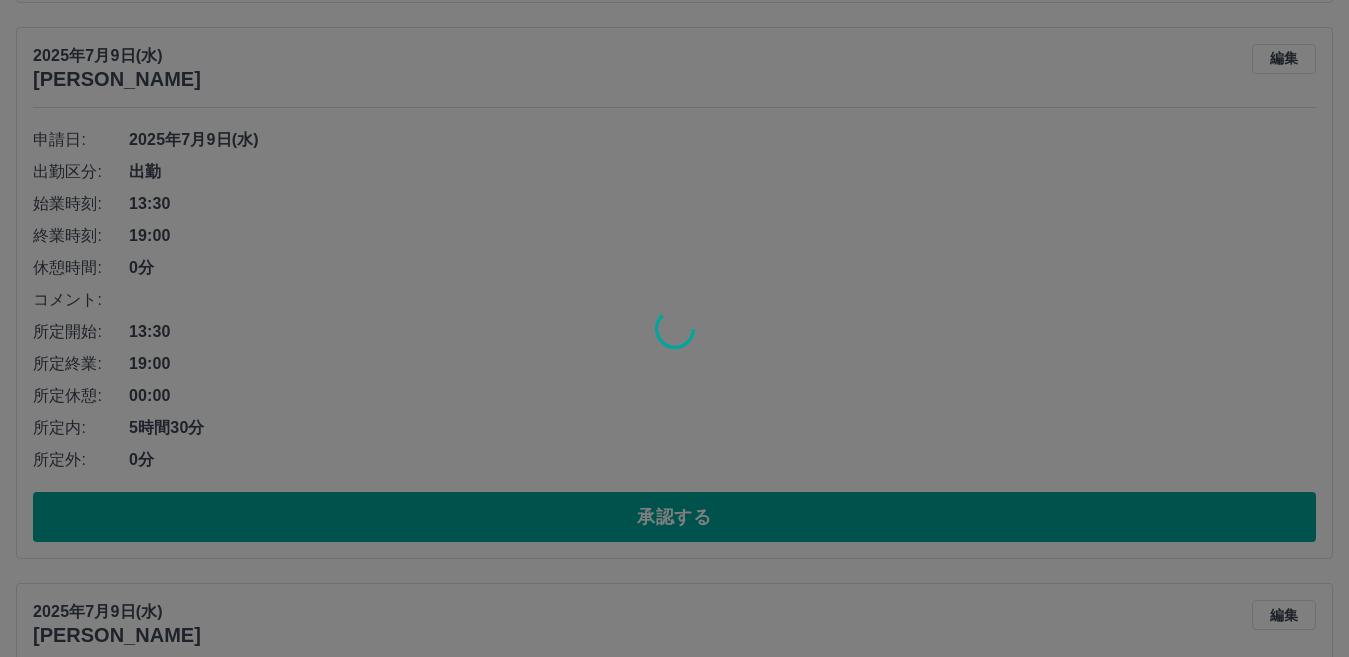 scroll, scrollTop: 1879, scrollLeft: 0, axis: vertical 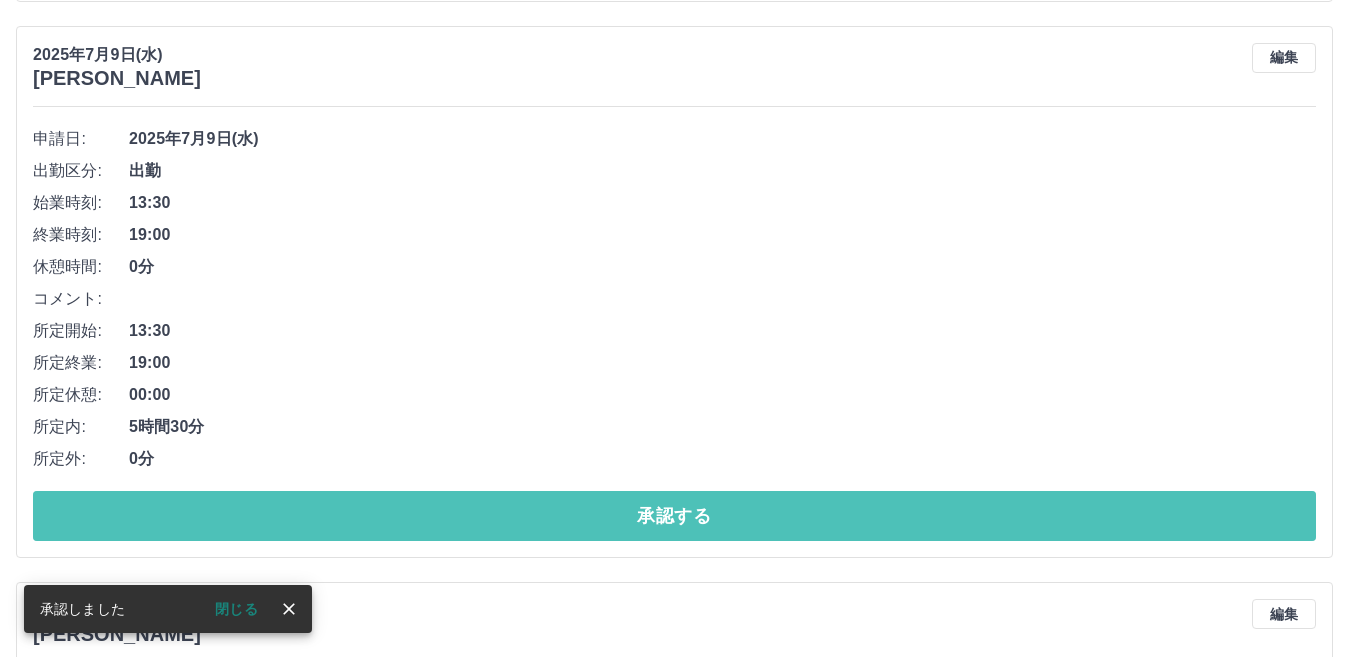 click on "承認する" at bounding box center [674, 516] 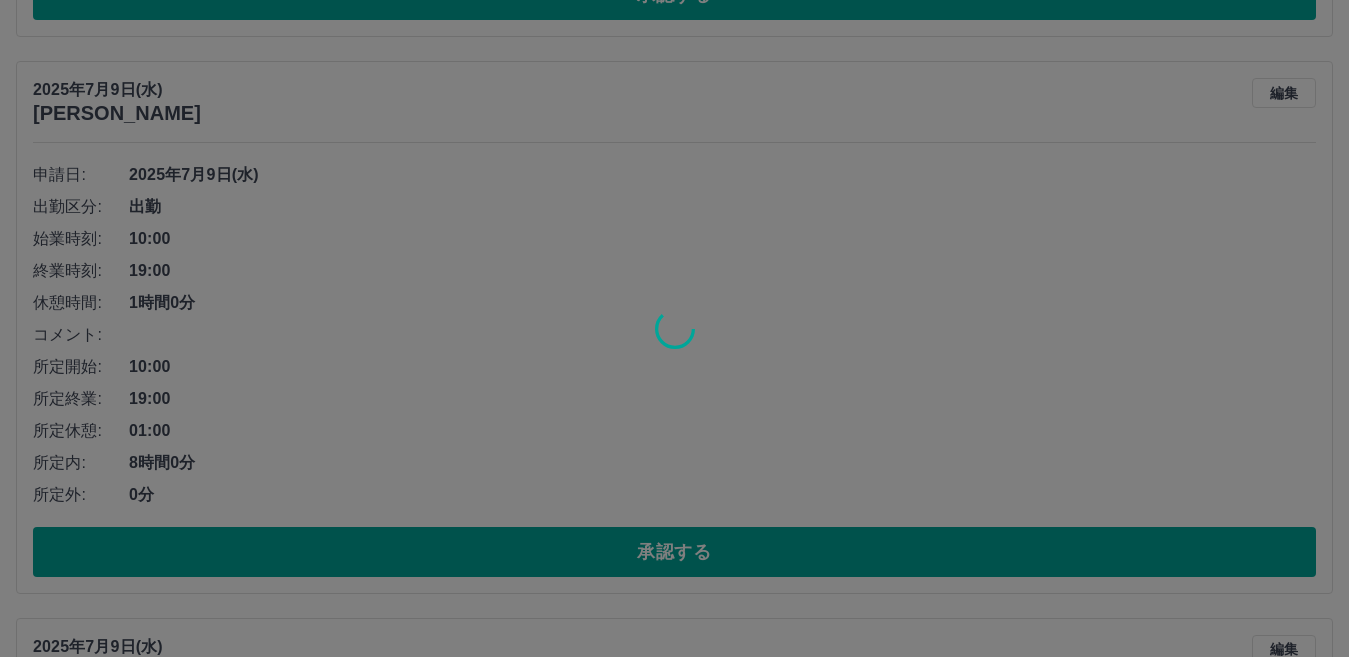 scroll, scrollTop: 1279, scrollLeft: 0, axis: vertical 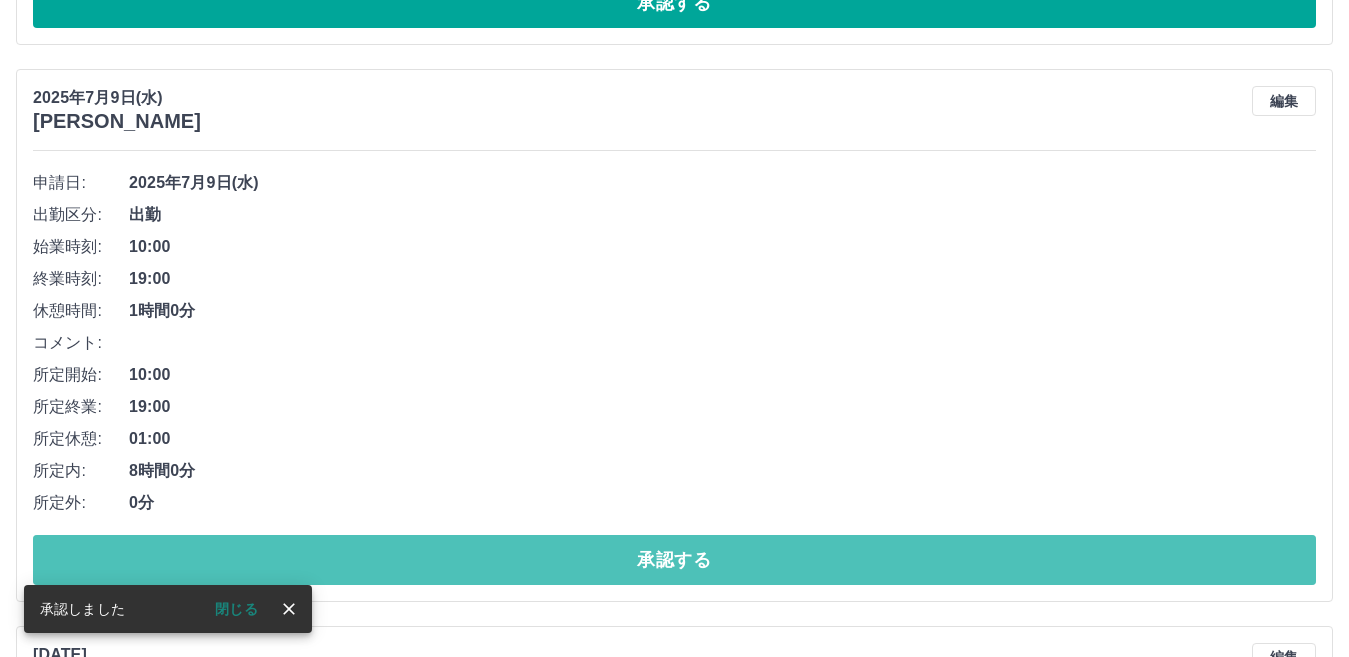 click on "承認する" at bounding box center (674, 560) 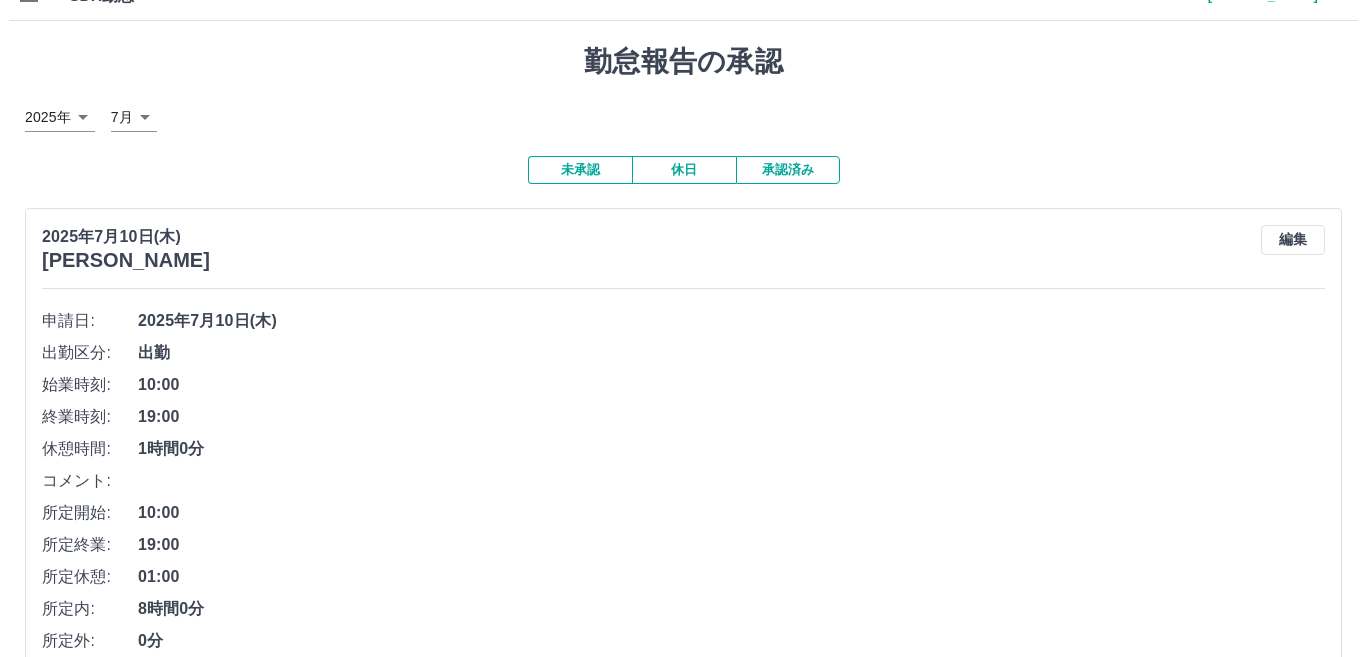scroll, scrollTop: 0, scrollLeft: 0, axis: both 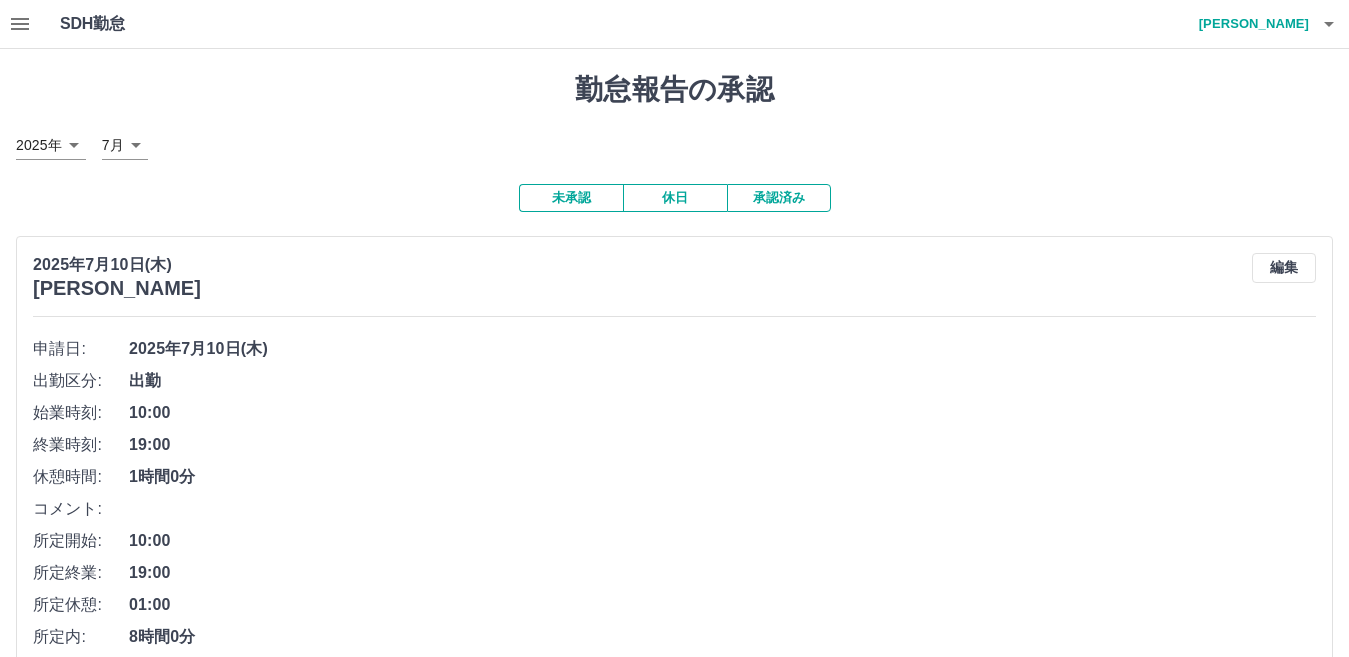 click on "柴田　美沙子" at bounding box center [1249, 24] 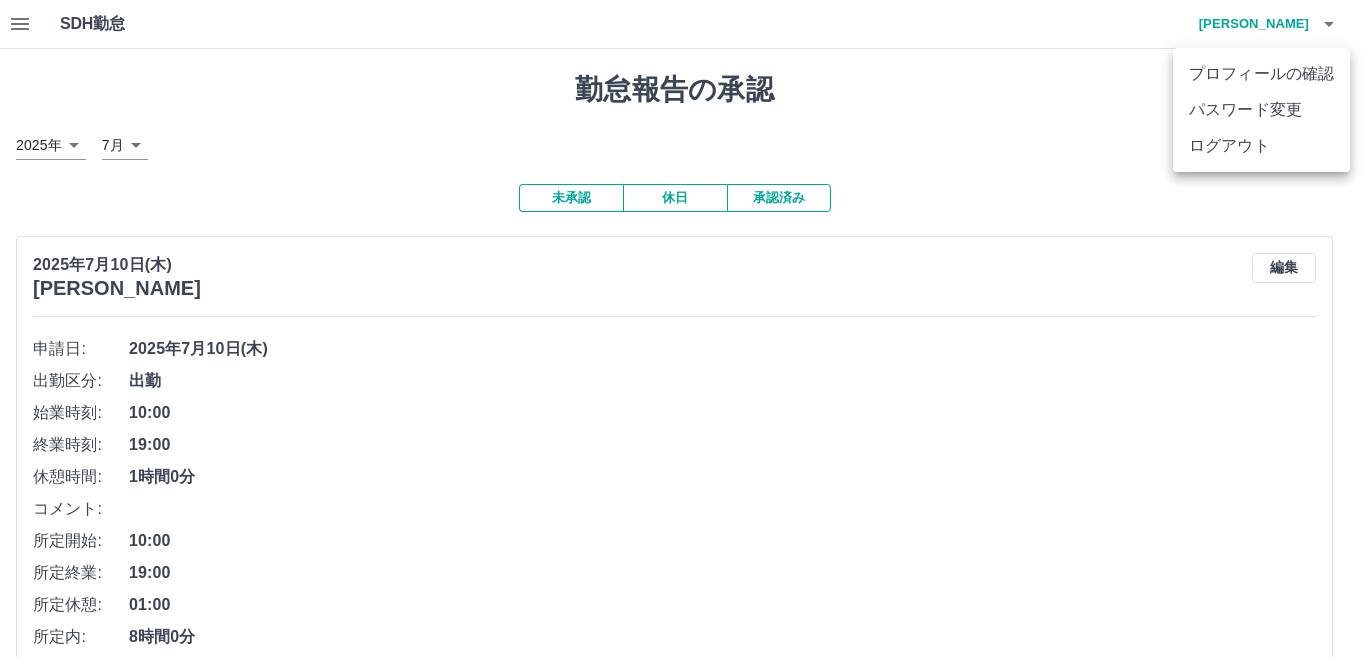 click on "ログアウト" at bounding box center (1261, 146) 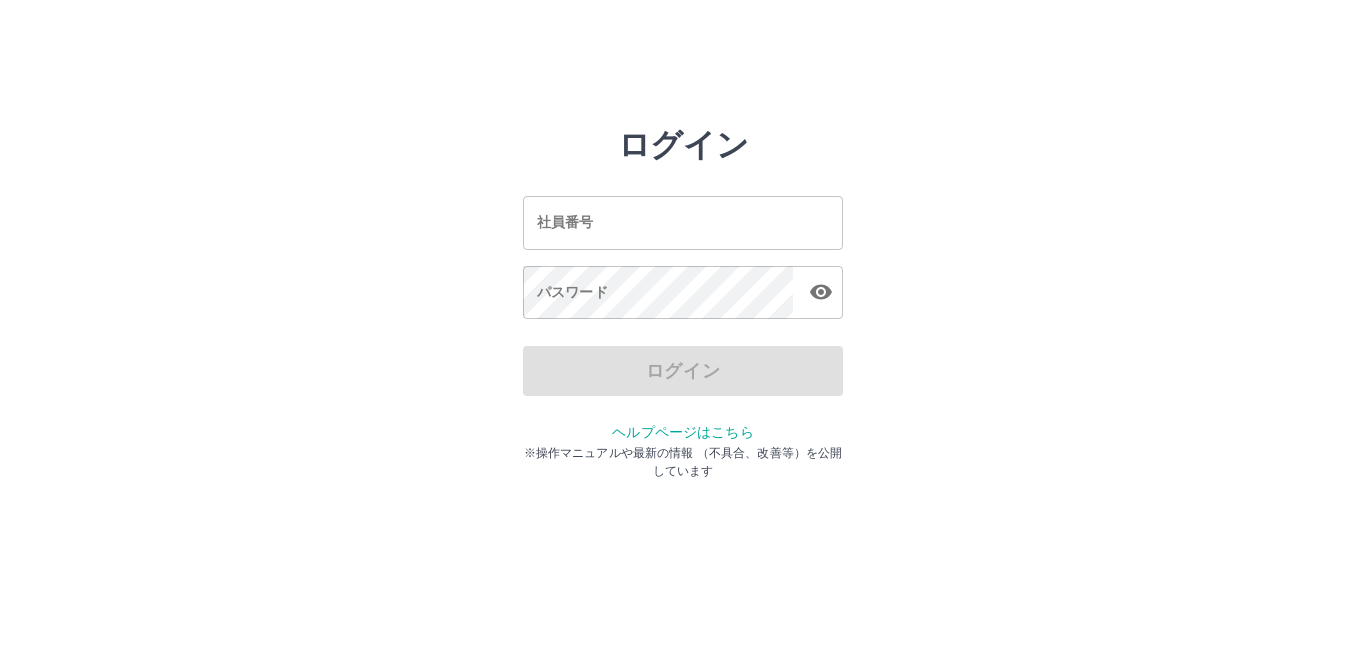 scroll, scrollTop: 0, scrollLeft: 0, axis: both 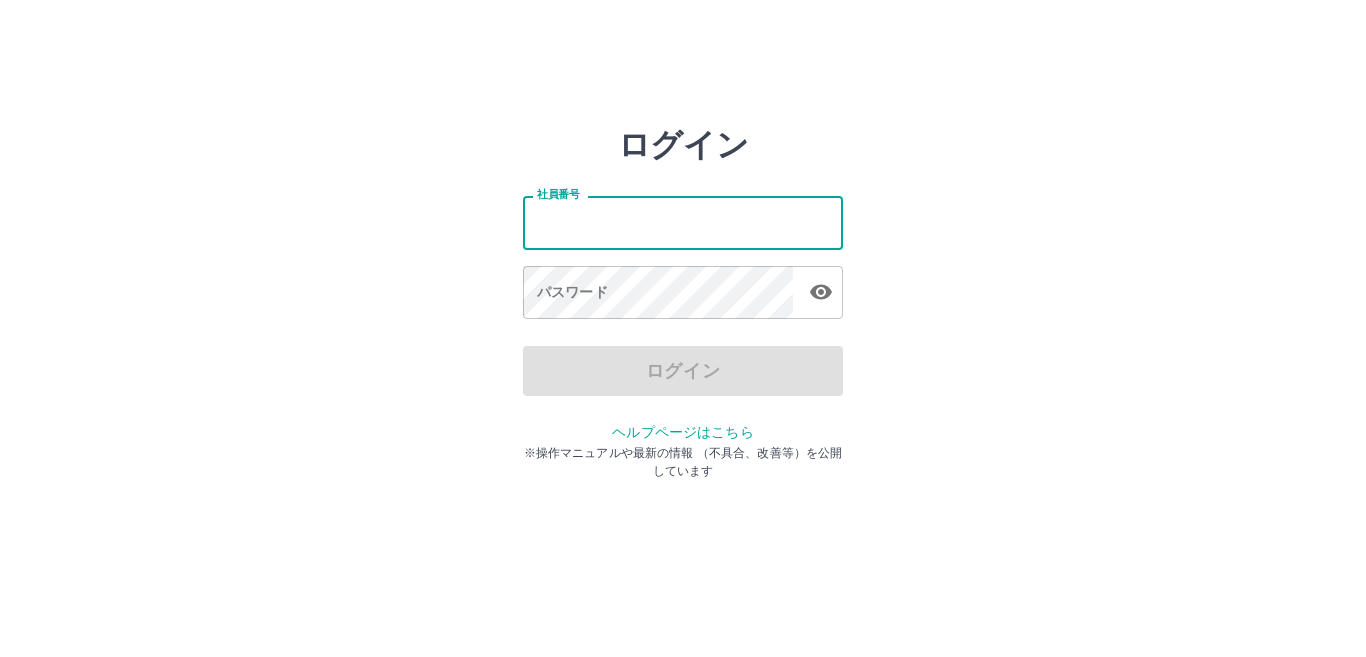 type on "*******" 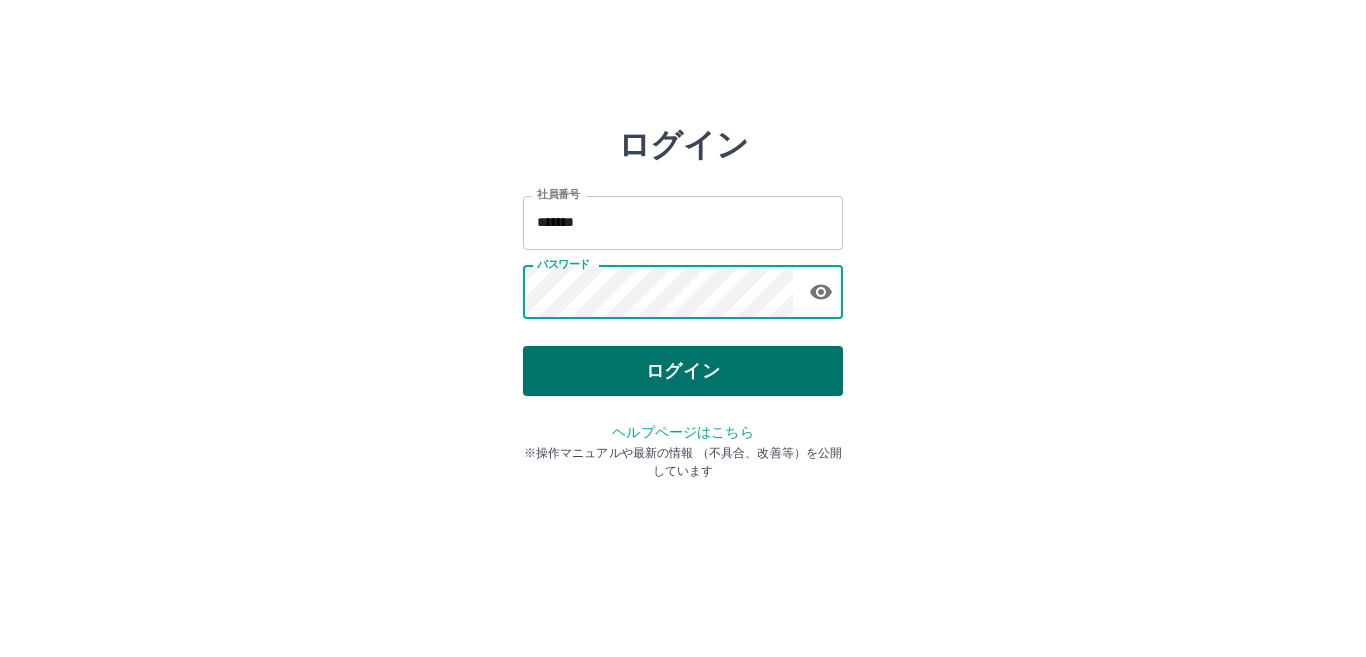 click on "ログイン" at bounding box center (683, 371) 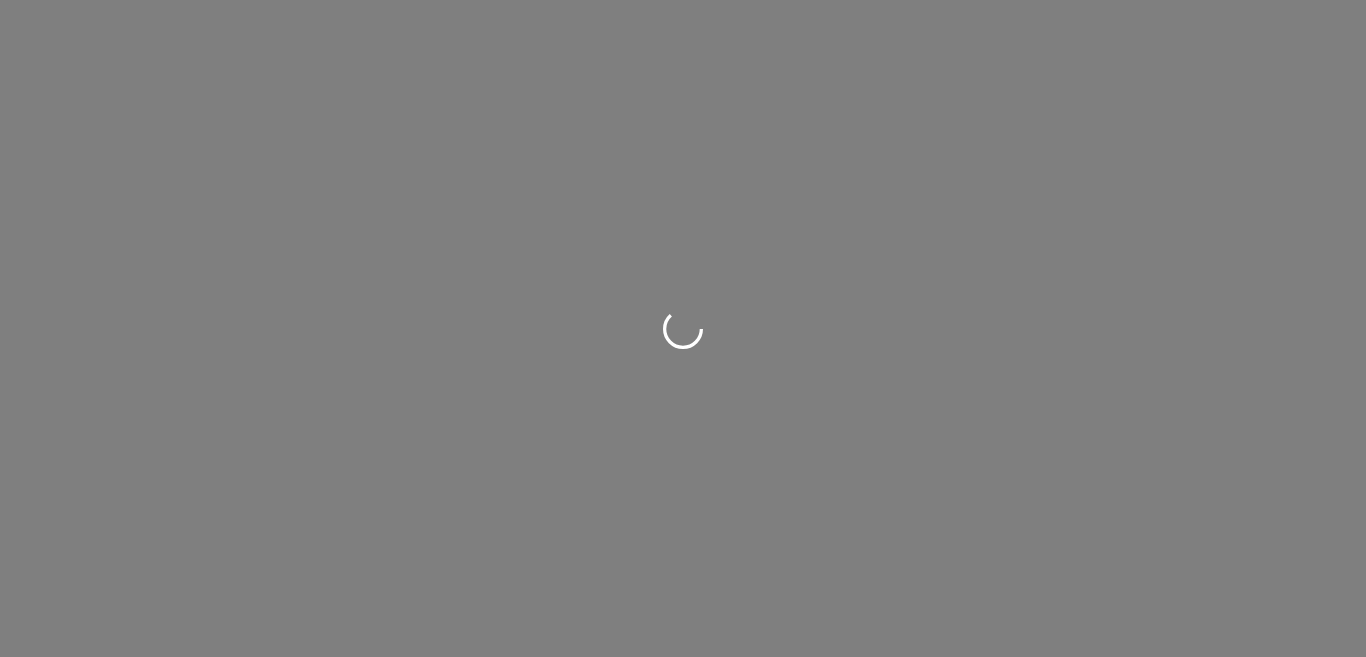 scroll, scrollTop: 0, scrollLeft: 0, axis: both 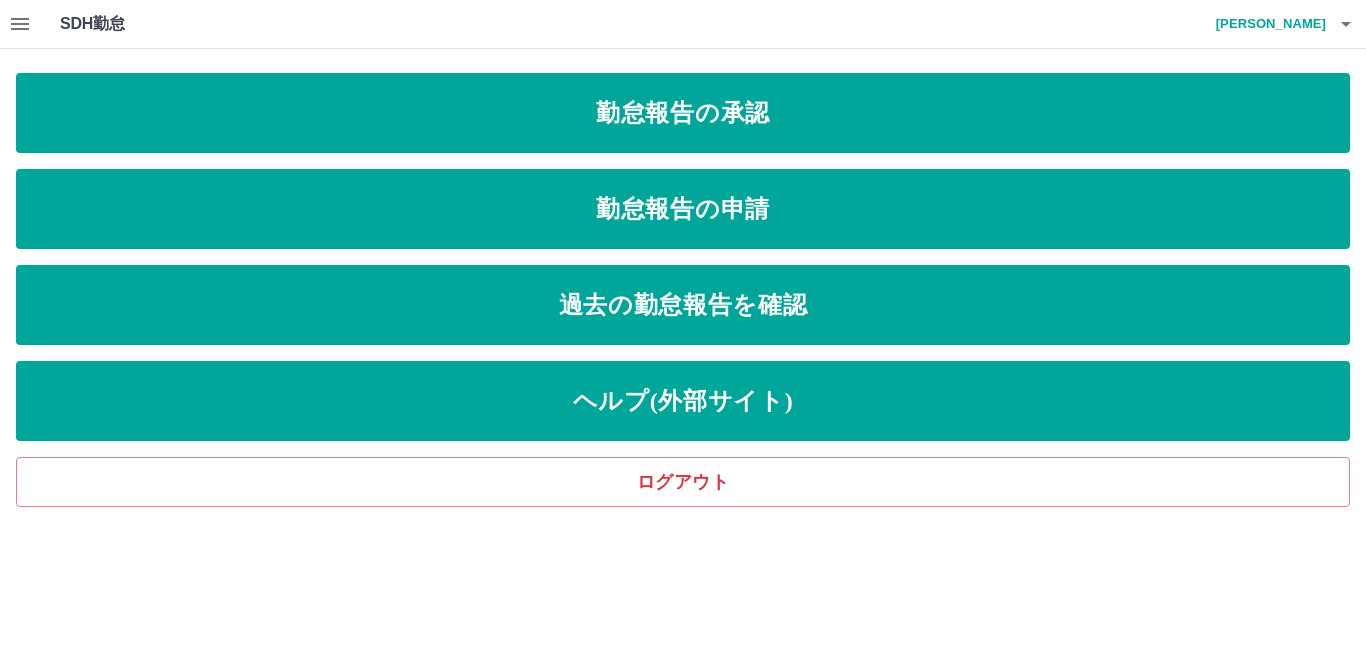 click 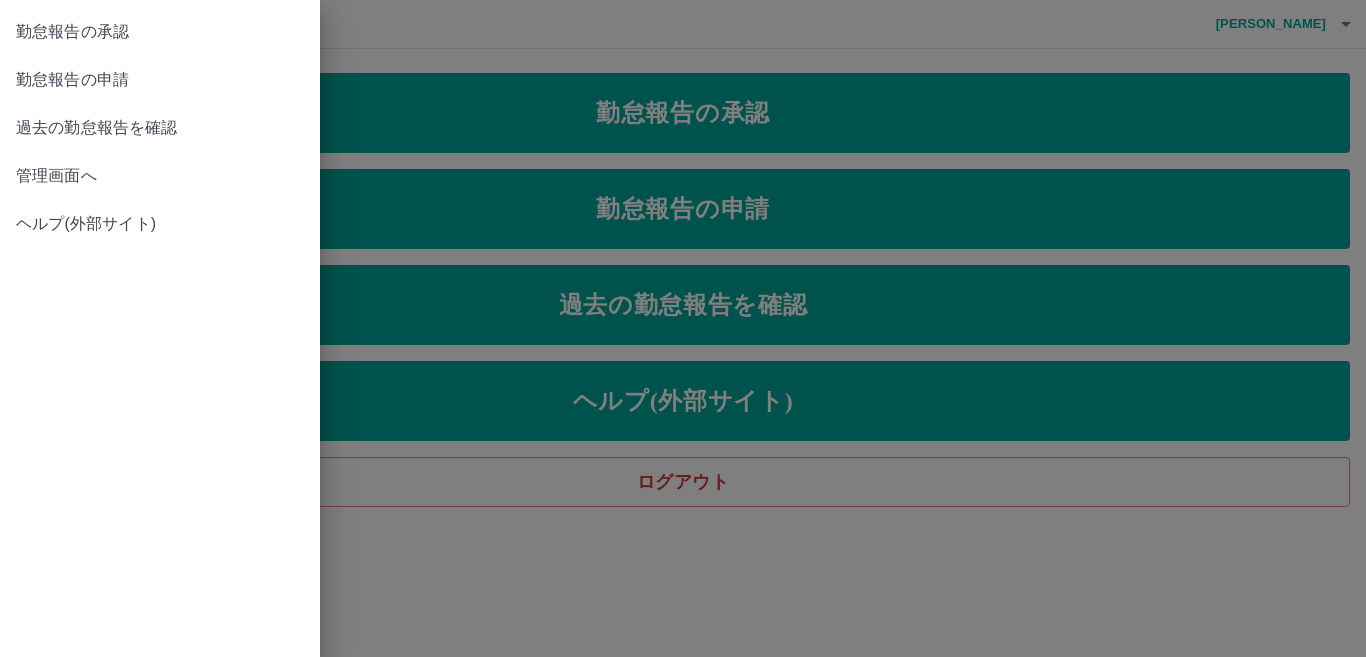 click on "管理画面へ" at bounding box center (160, 176) 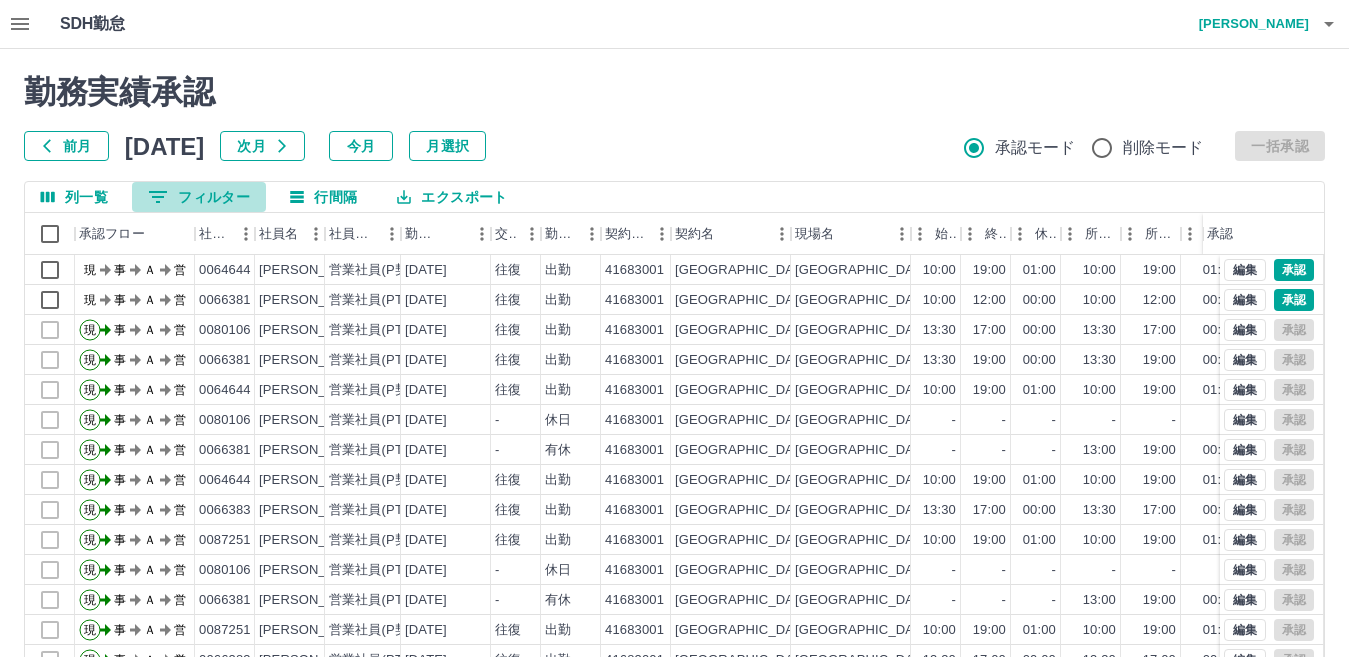 click on "0 フィルター" at bounding box center (199, 197) 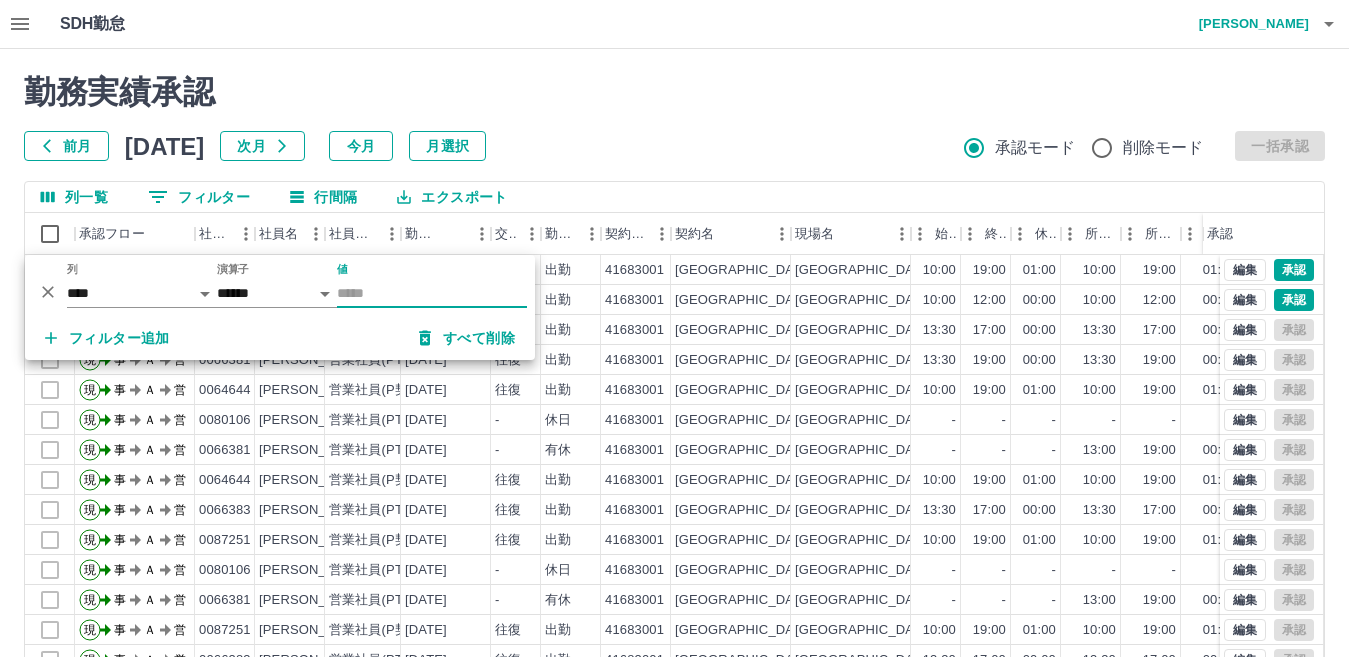 click on "値" at bounding box center [432, 293] 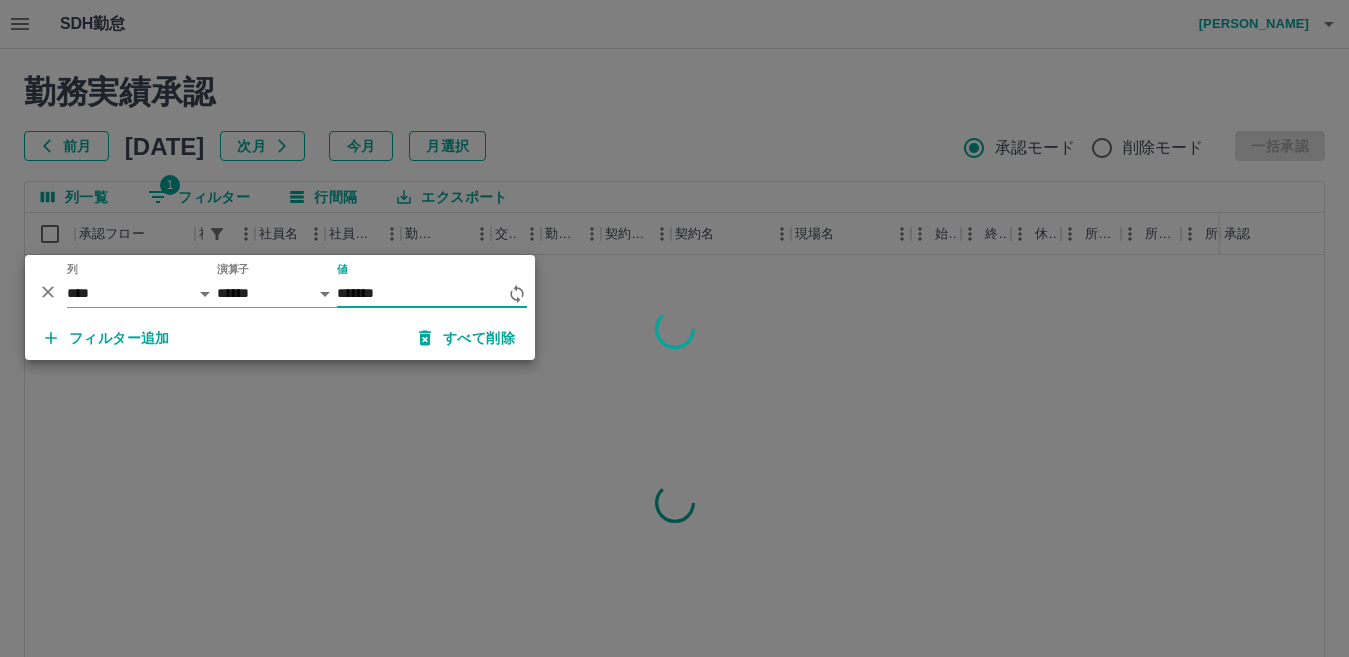 type on "*******" 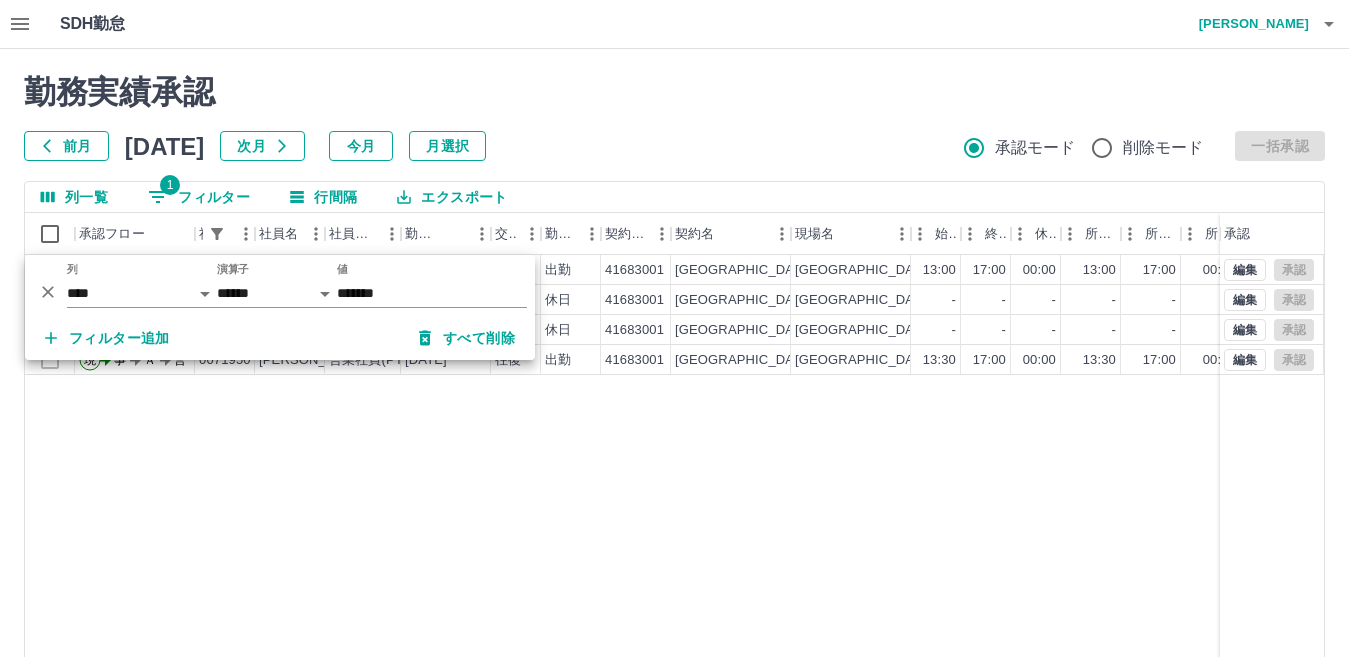 click on "現 事 Ａ 営 0071950 中村　良美 営業社員(PT契約) 2025-07-04 往復 出勤 41683001 茅ヶ崎市 茅ヶ崎市小出児童クラブ 13:00 17:00 00:00 13:00 17:00 00:00 04:00 04:00 00:00 事務担当者承認待 現 事 Ａ 営 0071950 中村　良美 営業社員(PT契約) 2025-07-03  -  休日 41683001 茅ヶ崎市 茅ヶ崎市小出児童クラブ - - - - - - 00:00 00:00 00:00 事務担当者承認待 現 事 Ａ 営 0071950 中村　良美 営業社員(PT契約) 2025-07-02  -  休日 41683001 茅ヶ崎市 茅ヶ崎市小出児童クラブ - - - - - - 00:00 00:00 00:00 事務担当者承認待 現 事 Ａ 営 0071950 中村　良美 営業社員(PT契約) 2025-07-01 往復 出勤 41683001 茅ヶ崎市 茅ヶ崎市小出児童クラブ 13:30 17:00 00:00 13:30 17:00 00:00 03:30 03:30 00:00 事務担当者承認待 編集 承認 編集 承認 編集 承認 編集 承認" at bounding box center [898, 511] 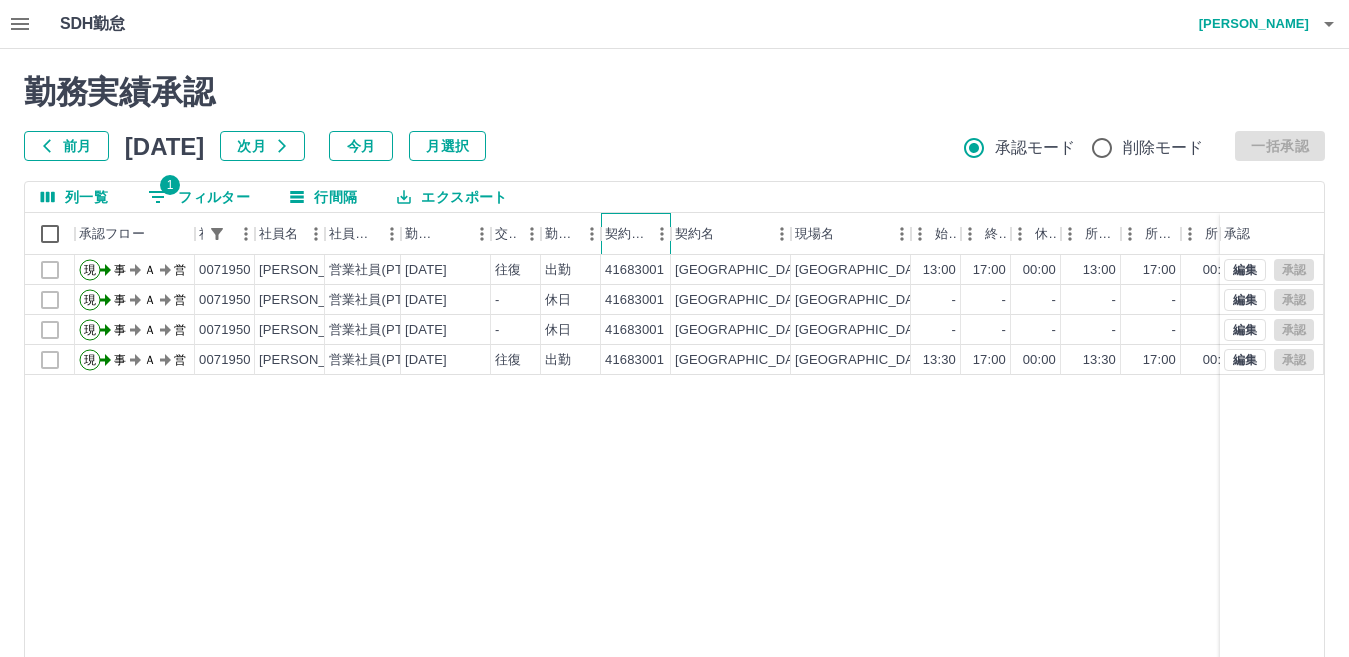 click at bounding box center [662, 234] 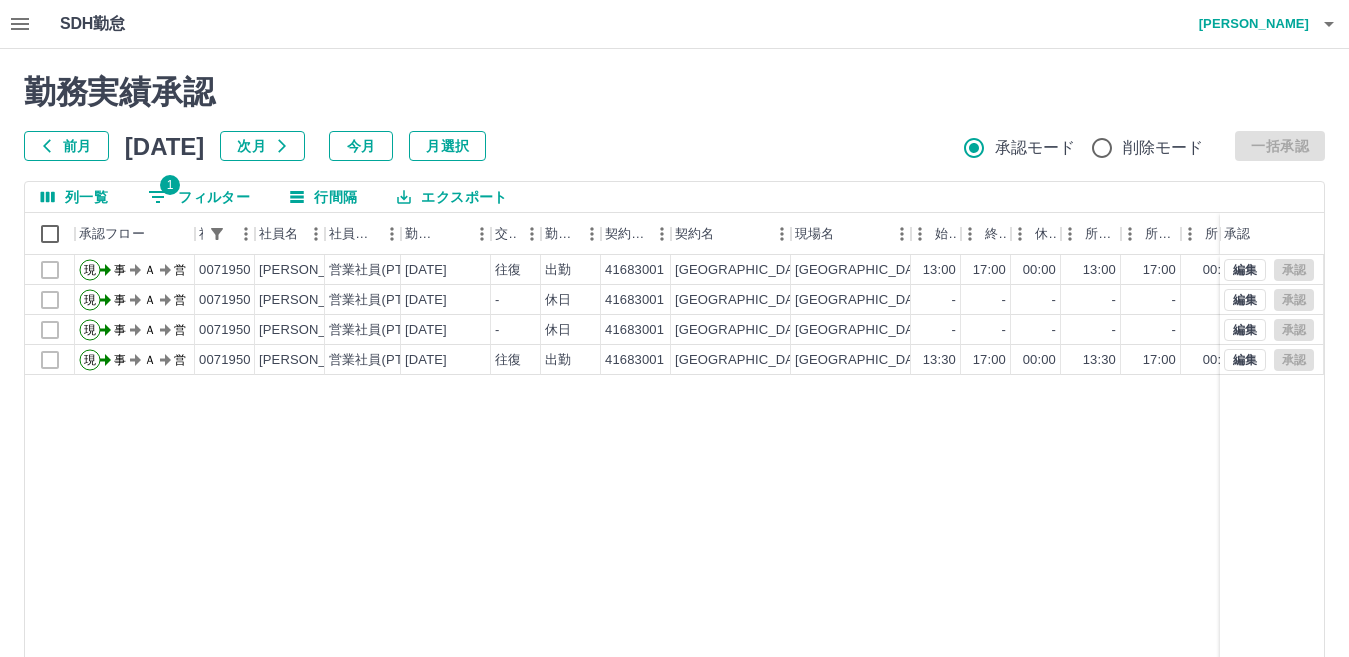 click on "前月 2025年07月 次月 今月 月選択 承認モード 削除モード 一括承認" at bounding box center [674, 146] 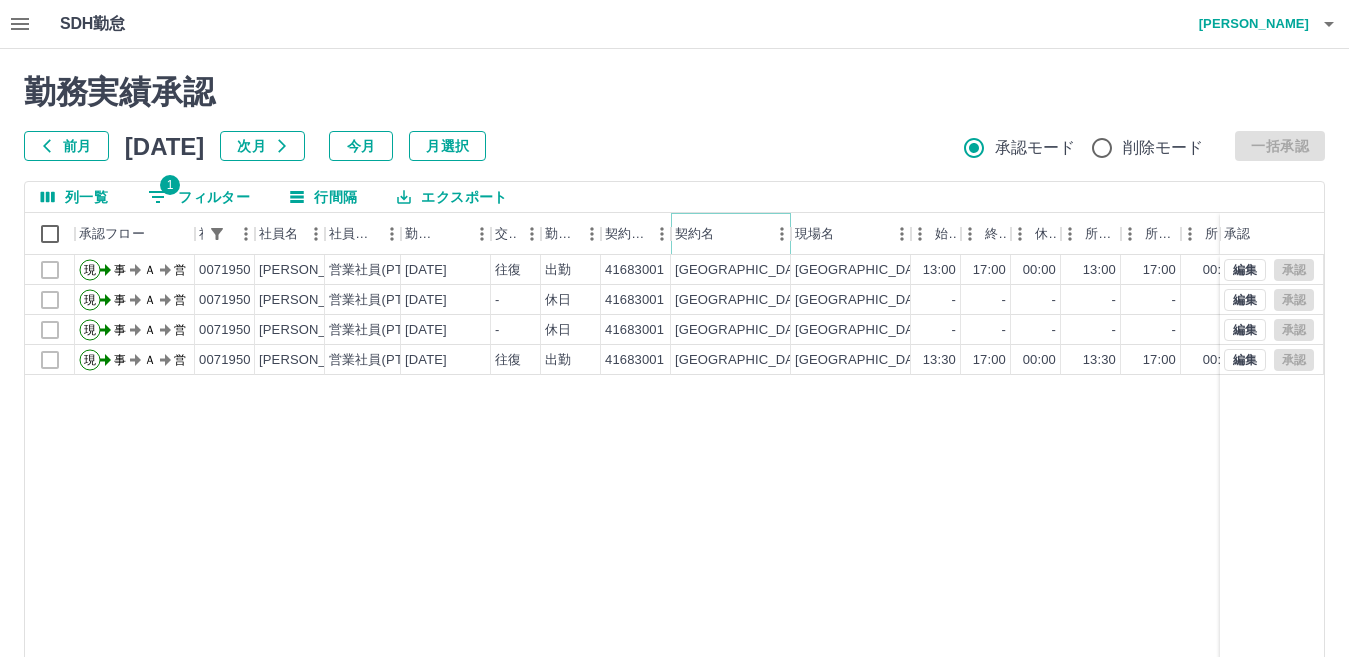 click 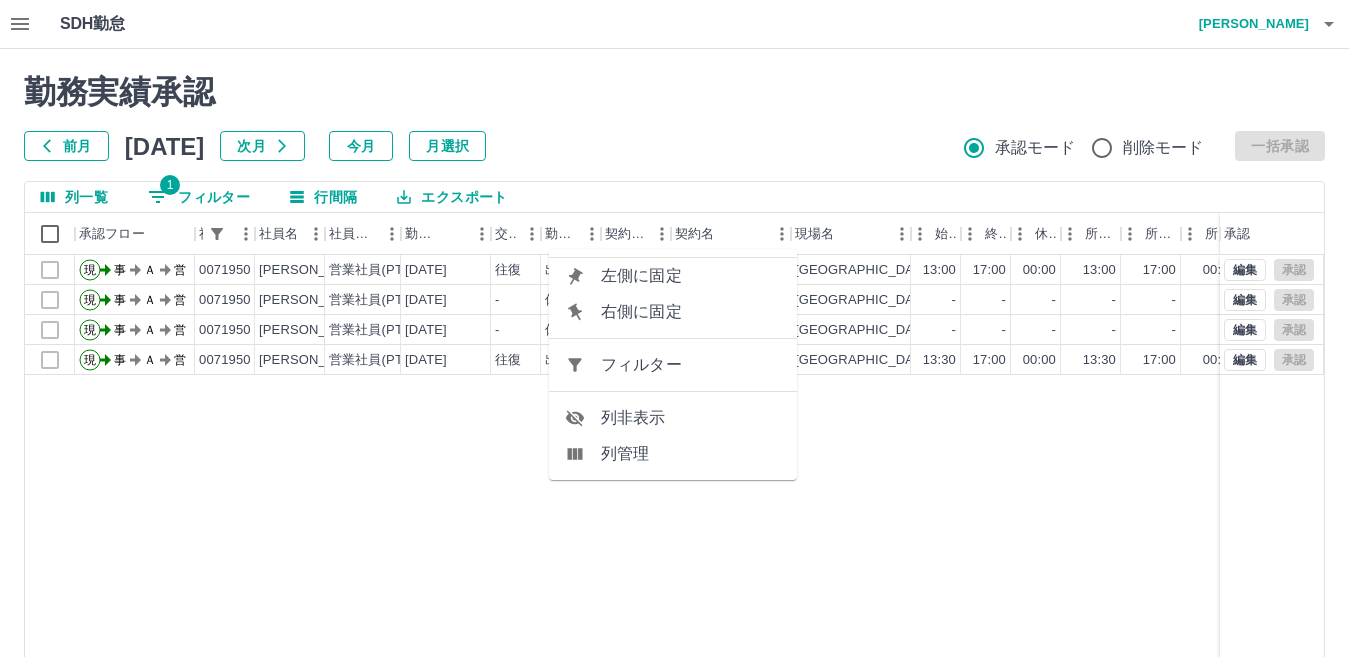 click on "列一覧 1 フィルター 行間隔 エクスポート" at bounding box center (674, 197) 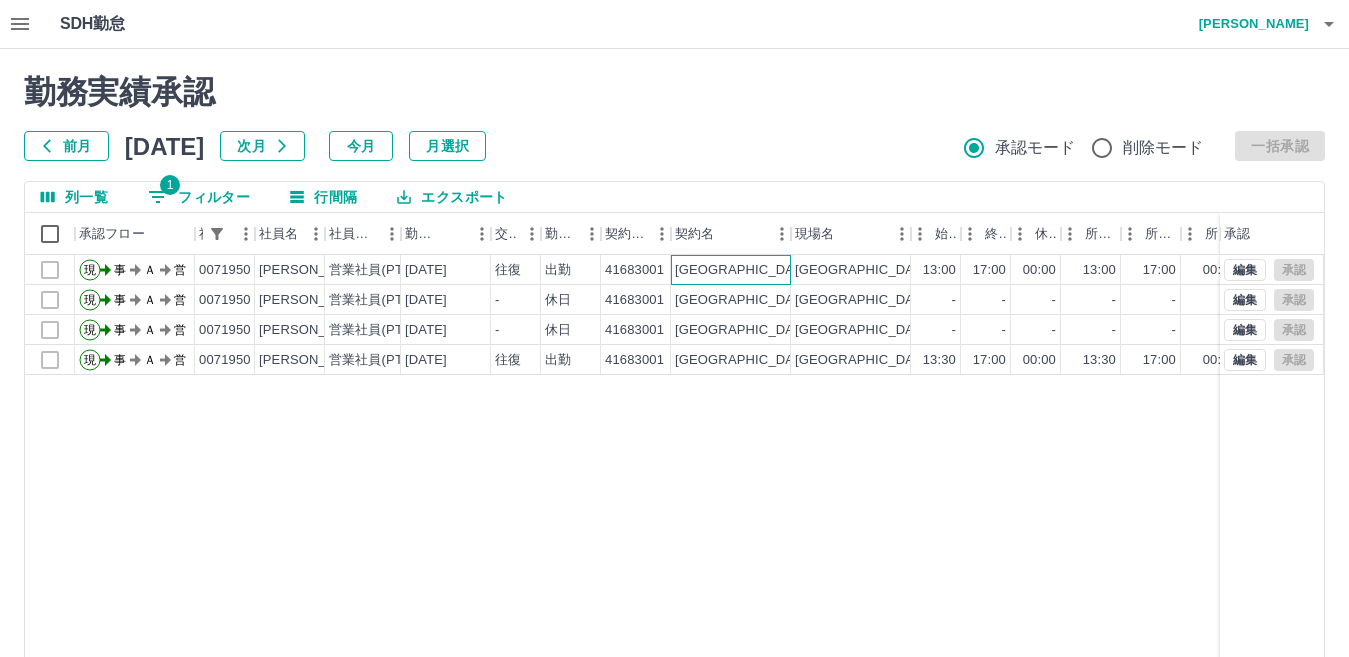 click on "茅ヶ崎市" at bounding box center [731, 270] 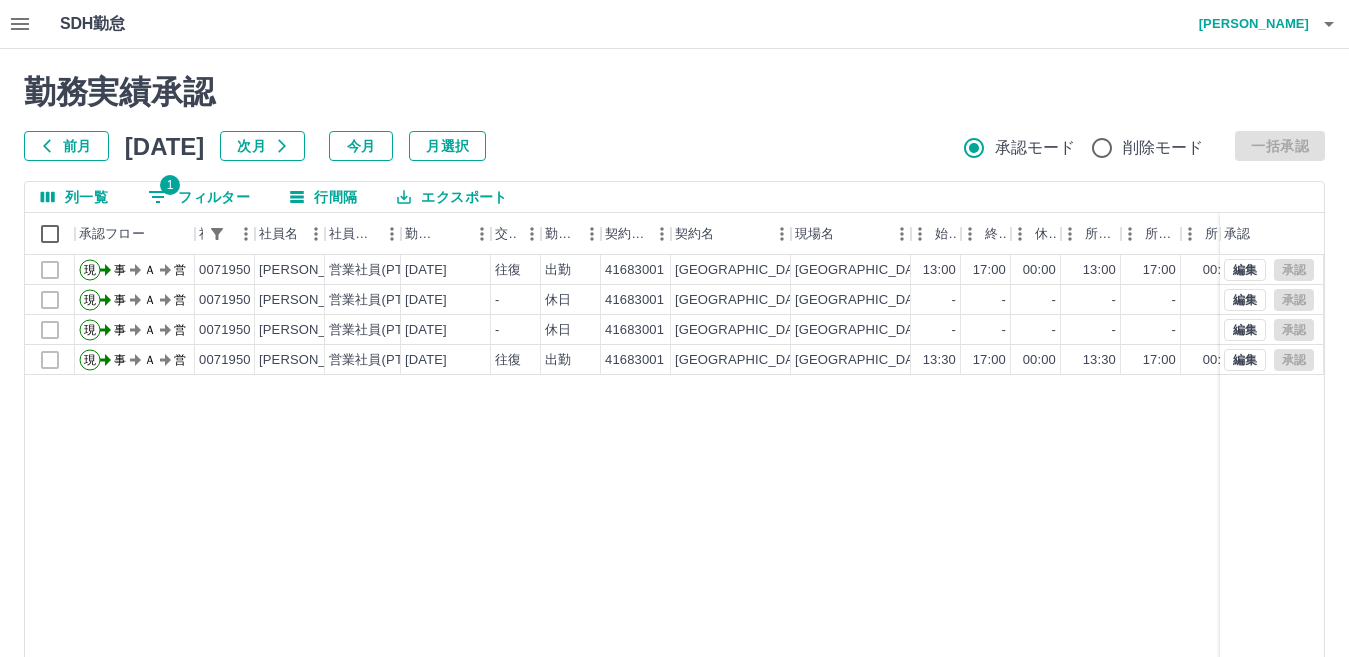 click on "柴田　美沙子" at bounding box center [1249, 24] 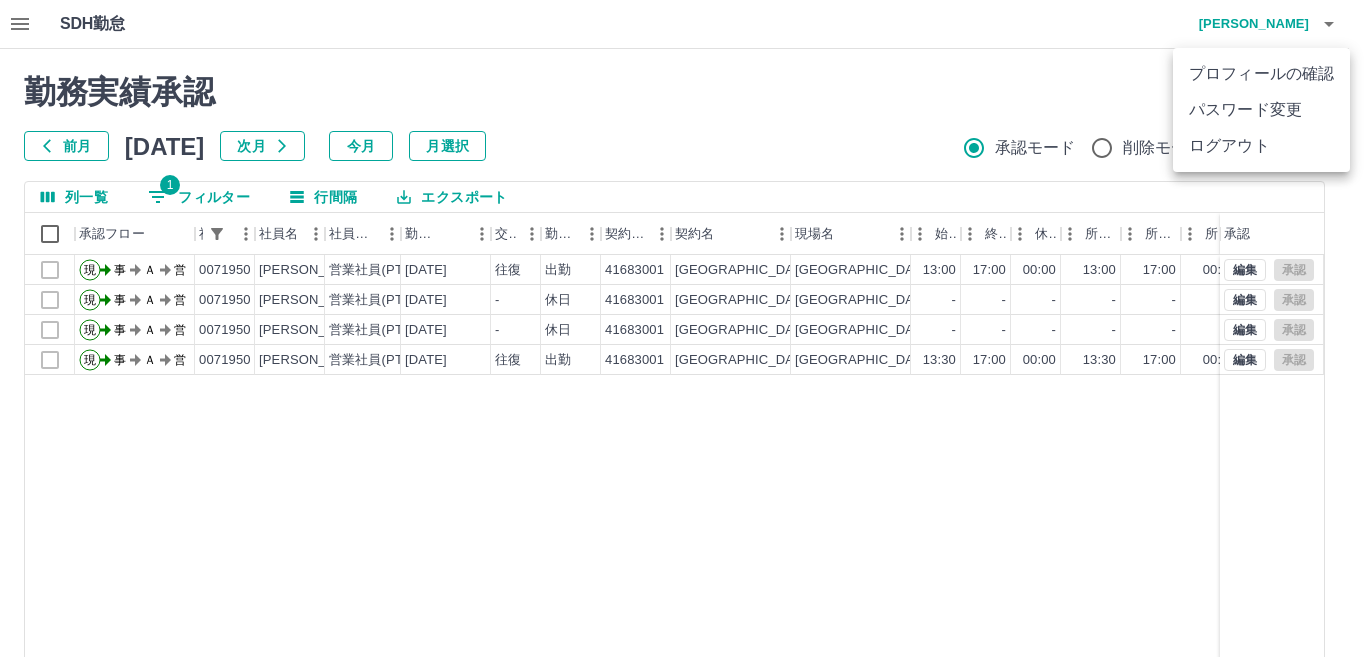 click on "ログアウト" at bounding box center (1261, 146) 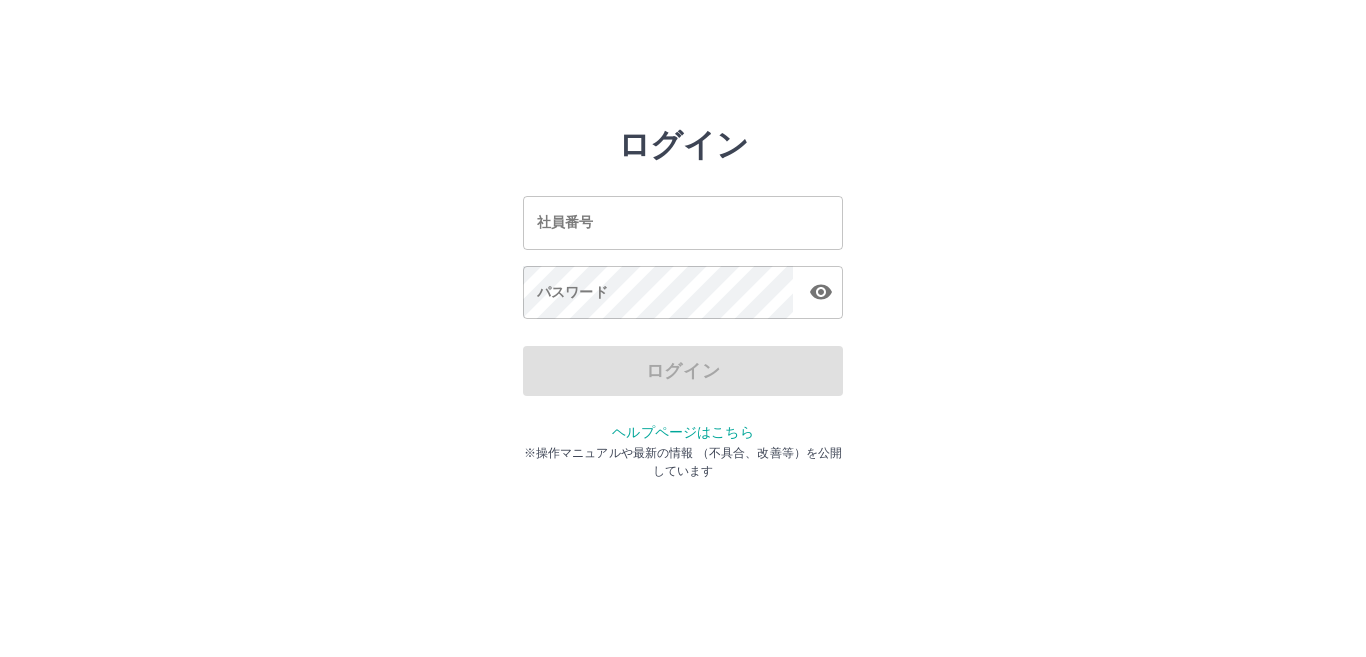 scroll, scrollTop: 0, scrollLeft: 0, axis: both 